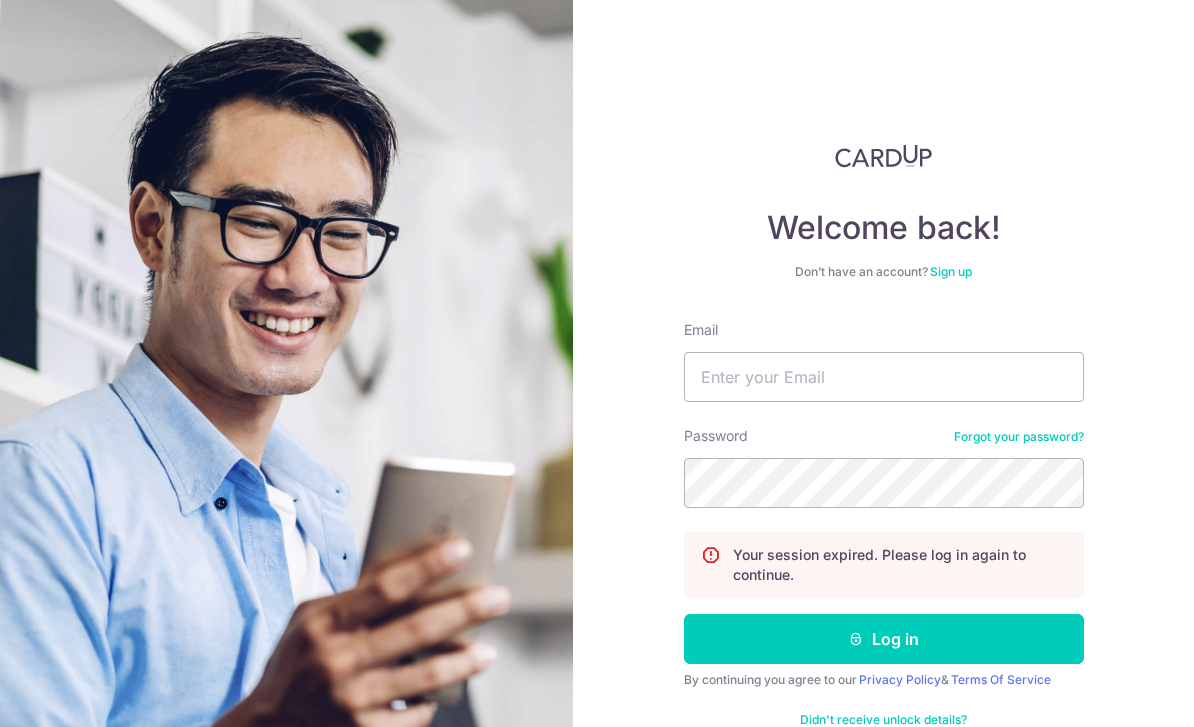 scroll, scrollTop: 0, scrollLeft: 0, axis: both 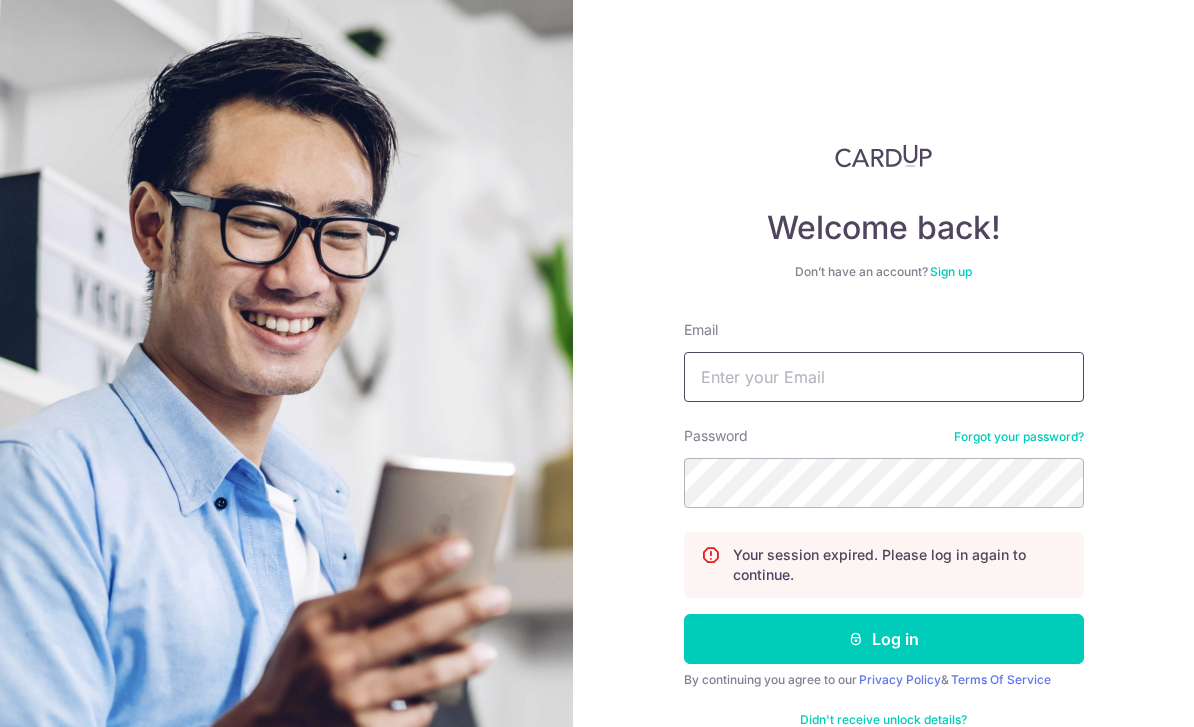 click on "Email" at bounding box center (884, 377) 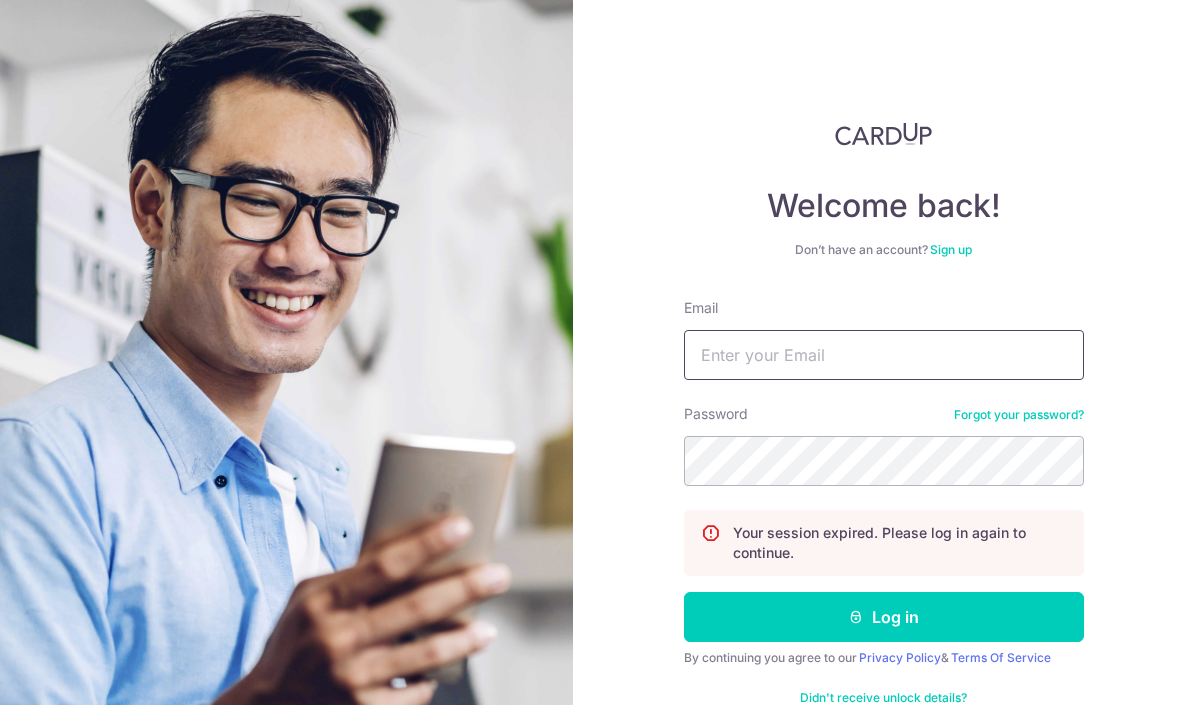 scroll, scrollTop: 0, scrollLeft: 0, axis: both 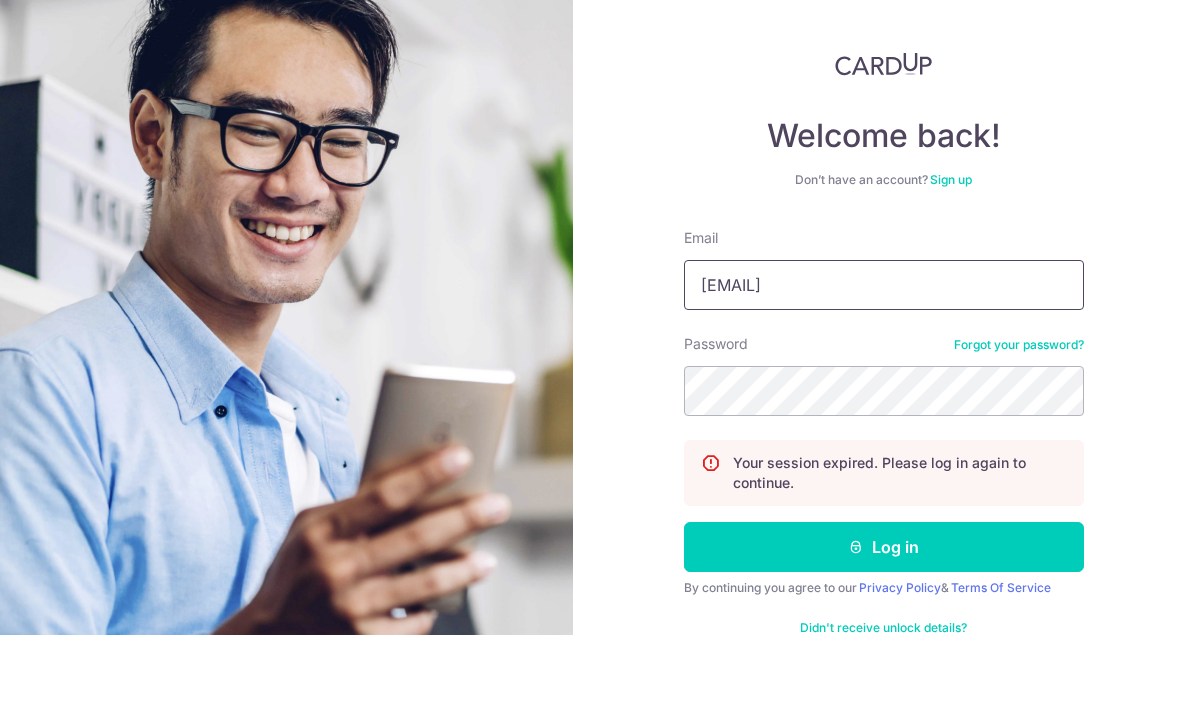 type on "Markkenandmax@gmail.com" 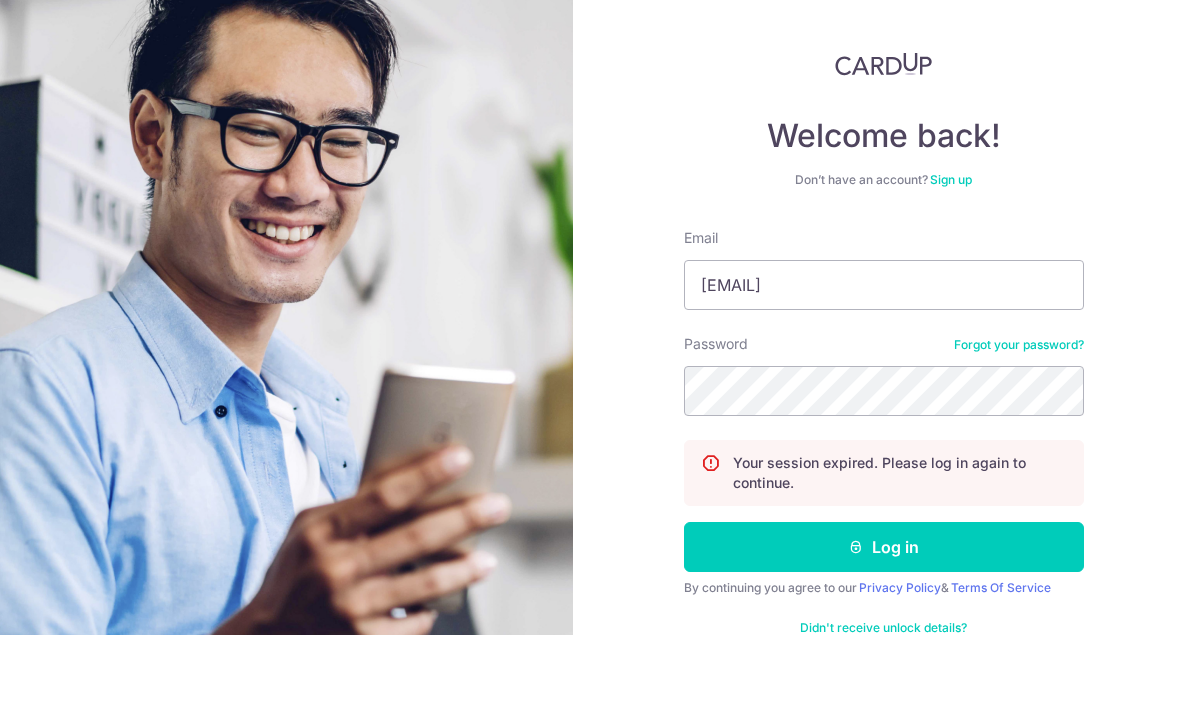 click on "Welcome back!
Don’t have an account?  Sign up
Email
Markkenandmax@gmail.com
Password
Forgot your password?
Your session expired. Please log in again to continue.
Log in
By continuing you agree to our
Privacy Policy
&  Terms Of Service
Didn't receive unlock details?
Haven't confirmed your email?" at bounding box center [883, 363] 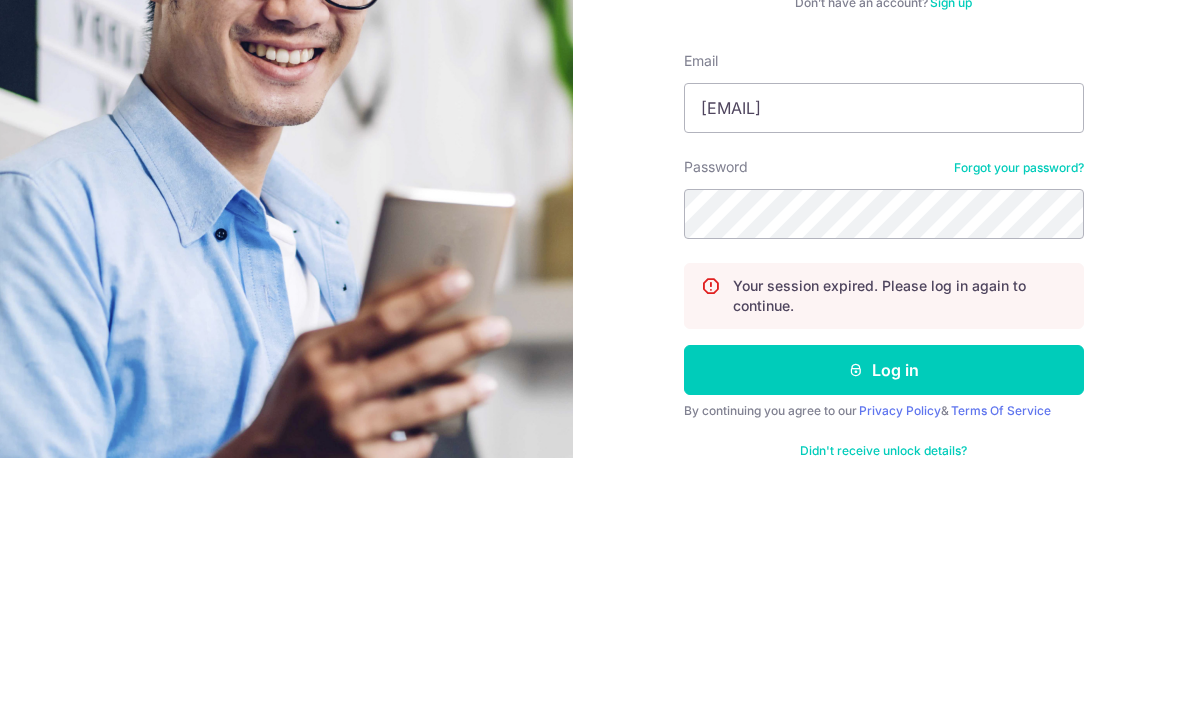 click on "Log in" at bounding box center (884, 639) 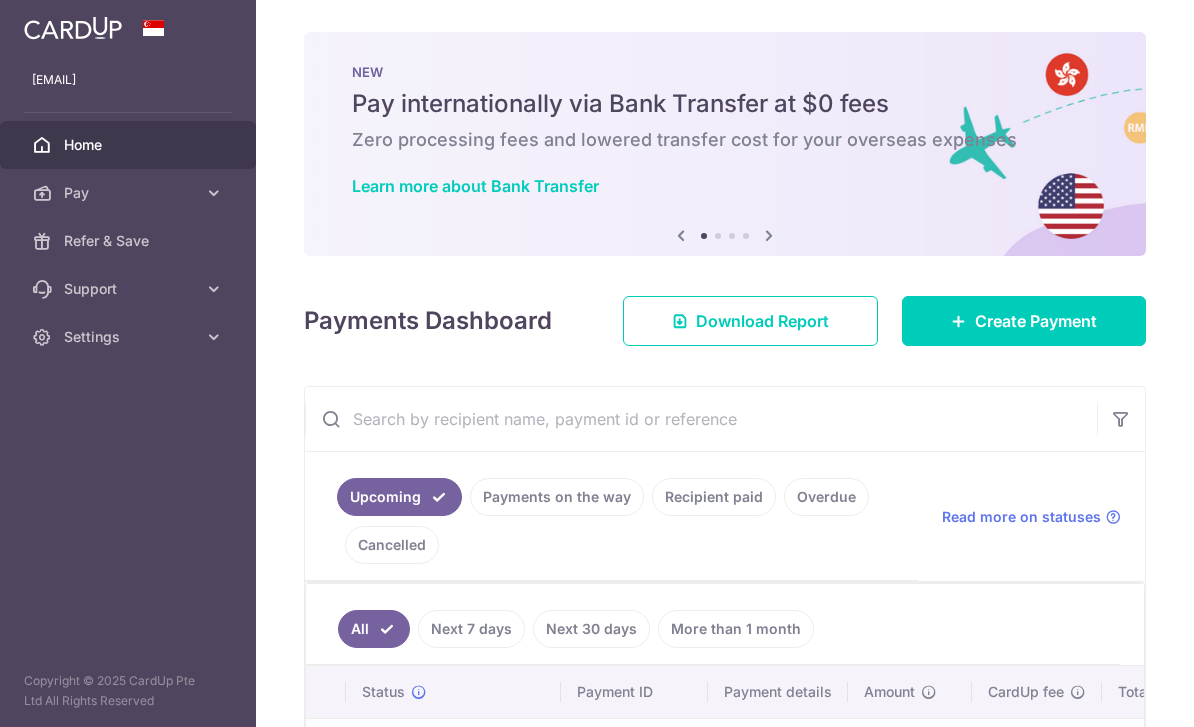 scroll, scrollTop: 0, scrollLeft: 0, axis: both 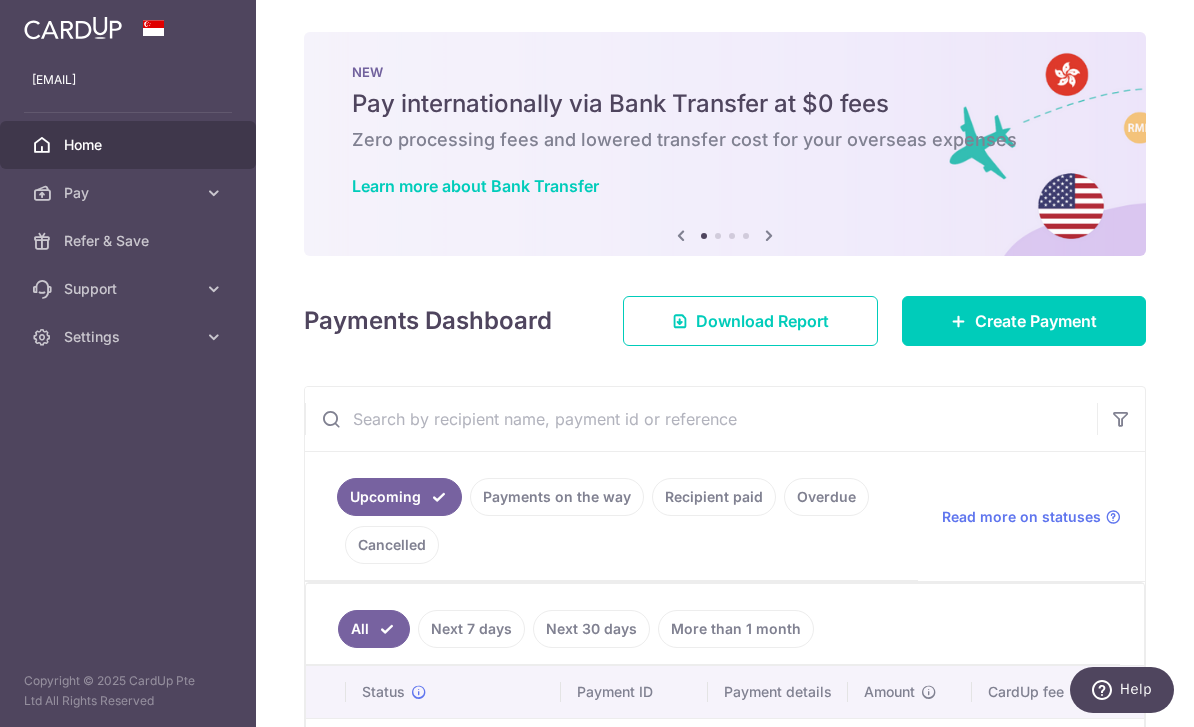 click on "Create Payment" at bounding box center (1036, 321) 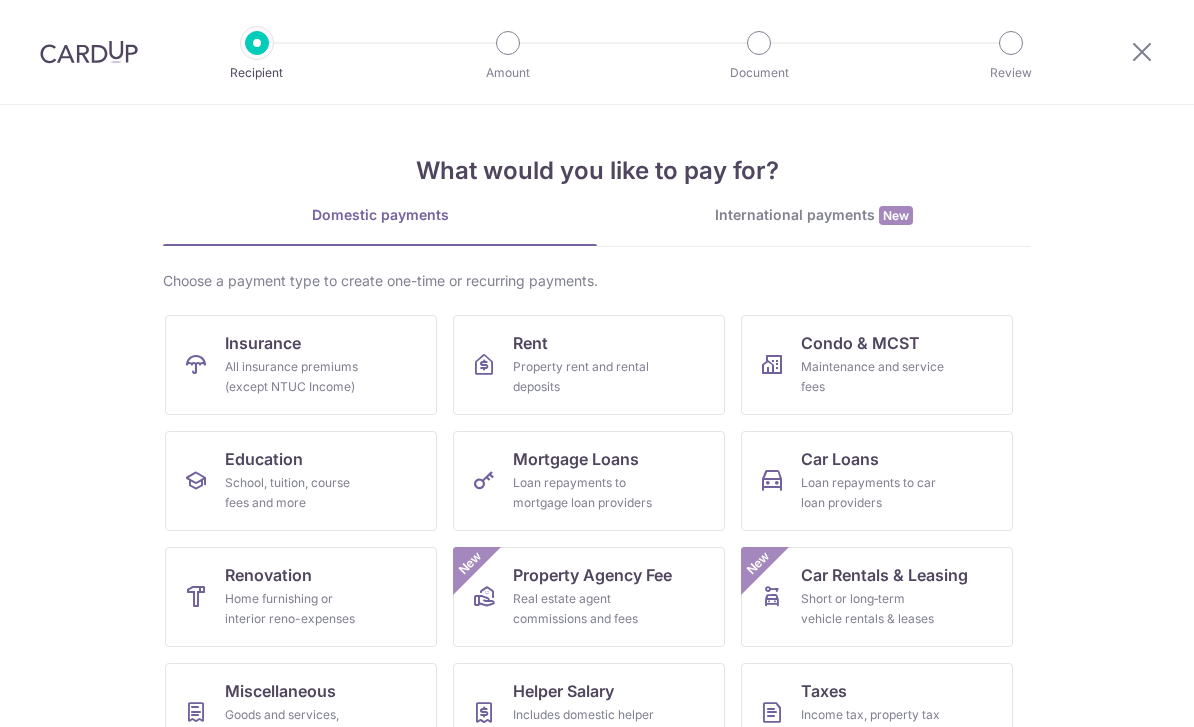 scroll, scrollTop: 0, scrollLeft: 0, axis: both 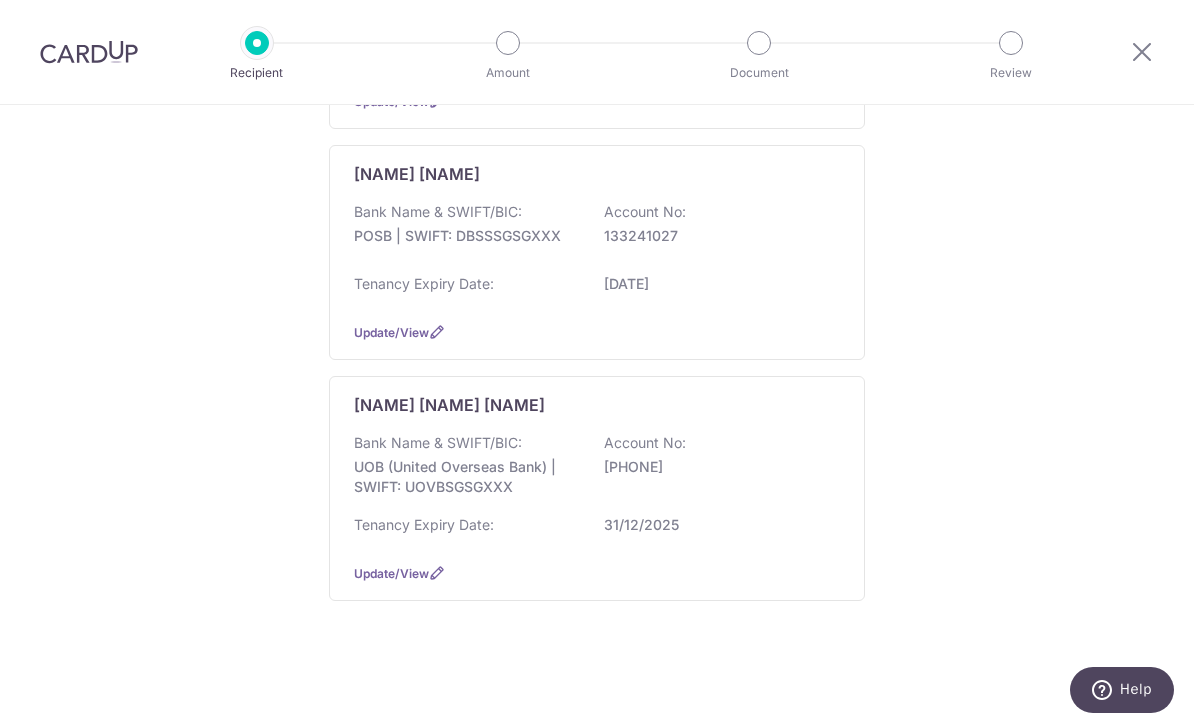 click on "Tenancy Expiry Date:
31/12/2025" at bounding box center (597, 531) 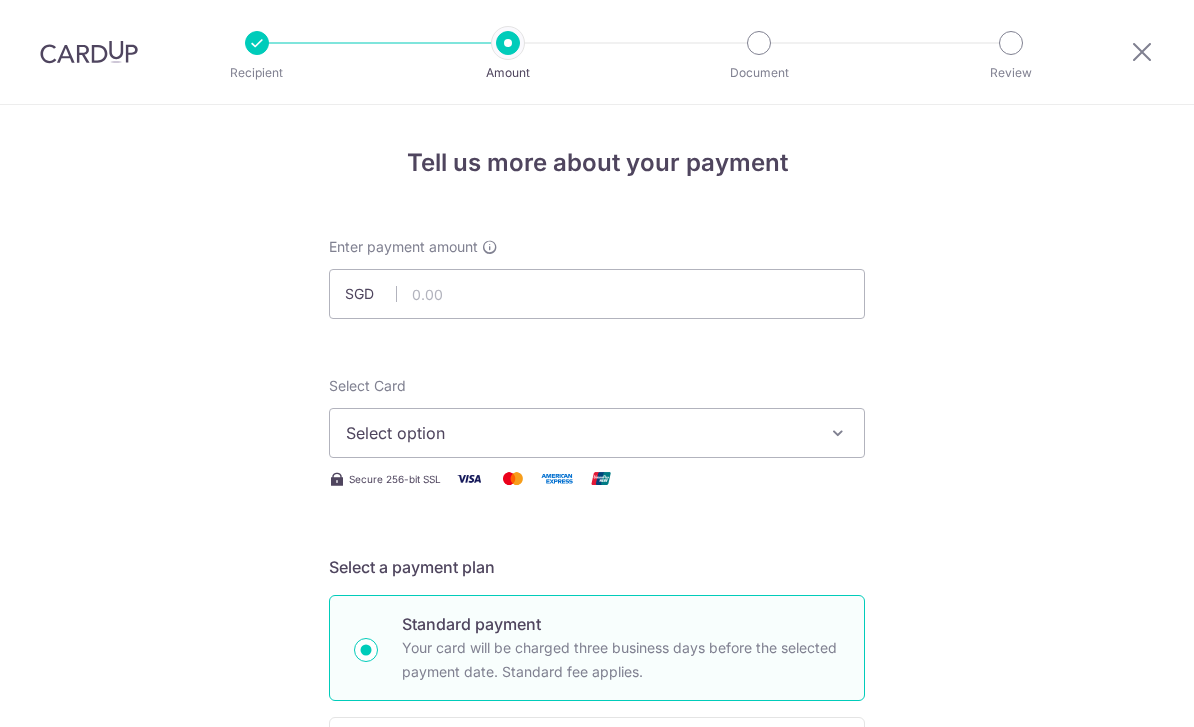 scroll, scrollTop: 0, scrollLeft: 0, axis: both 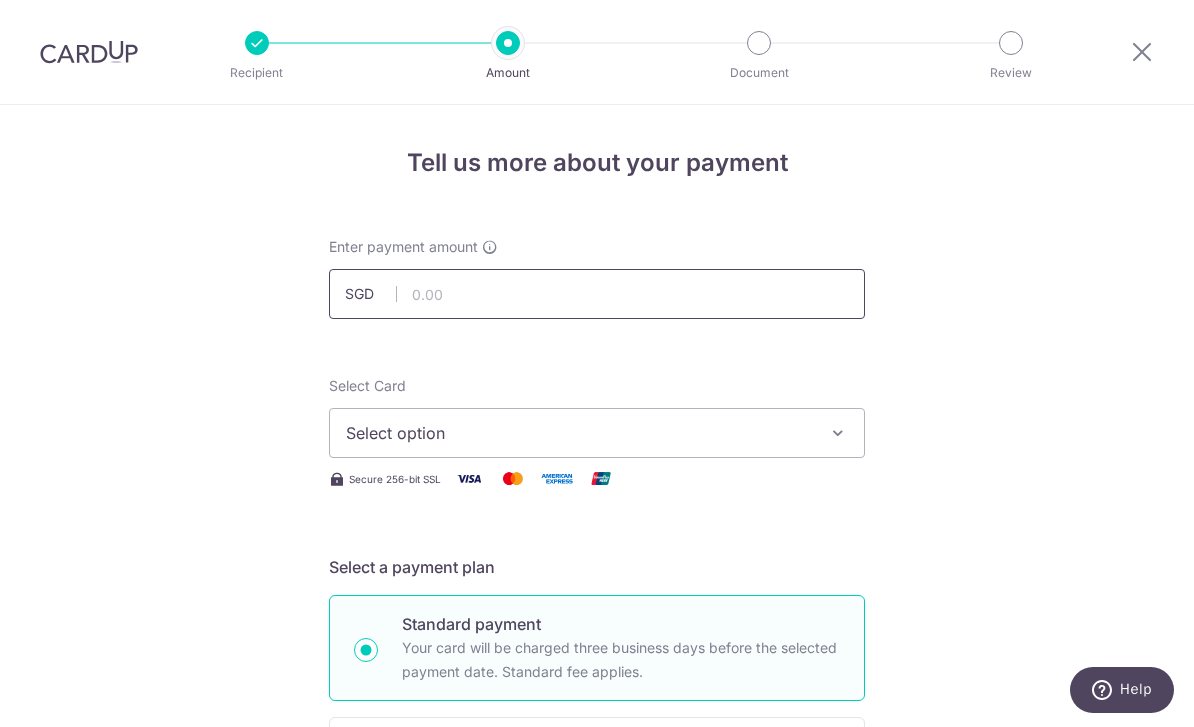 click at bounding box center (597, 294) 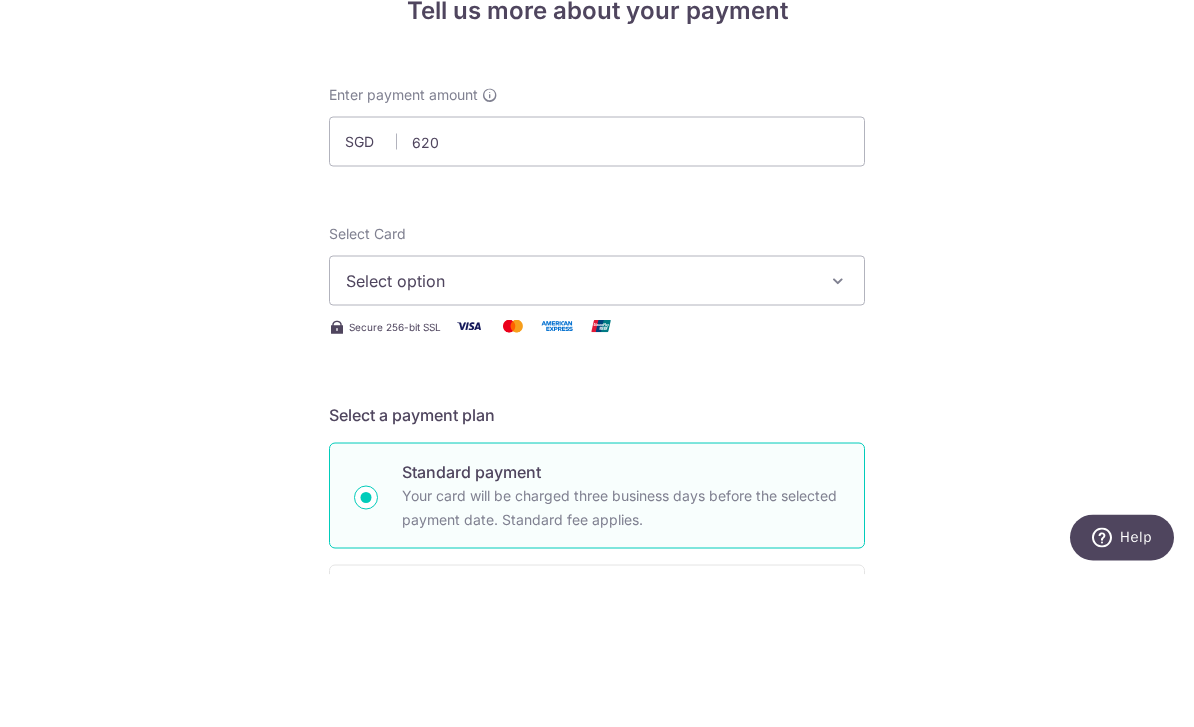 click on "Tell us more about your payment
Enter payment amount
SGD
620
Select Card
Select option
Add credit card
Your Cards
**** 2004
**** 4210
**** 9946
**** 3582
Secure 256-bit SSL
Text
New card details" at bounding box center [597, 1009] 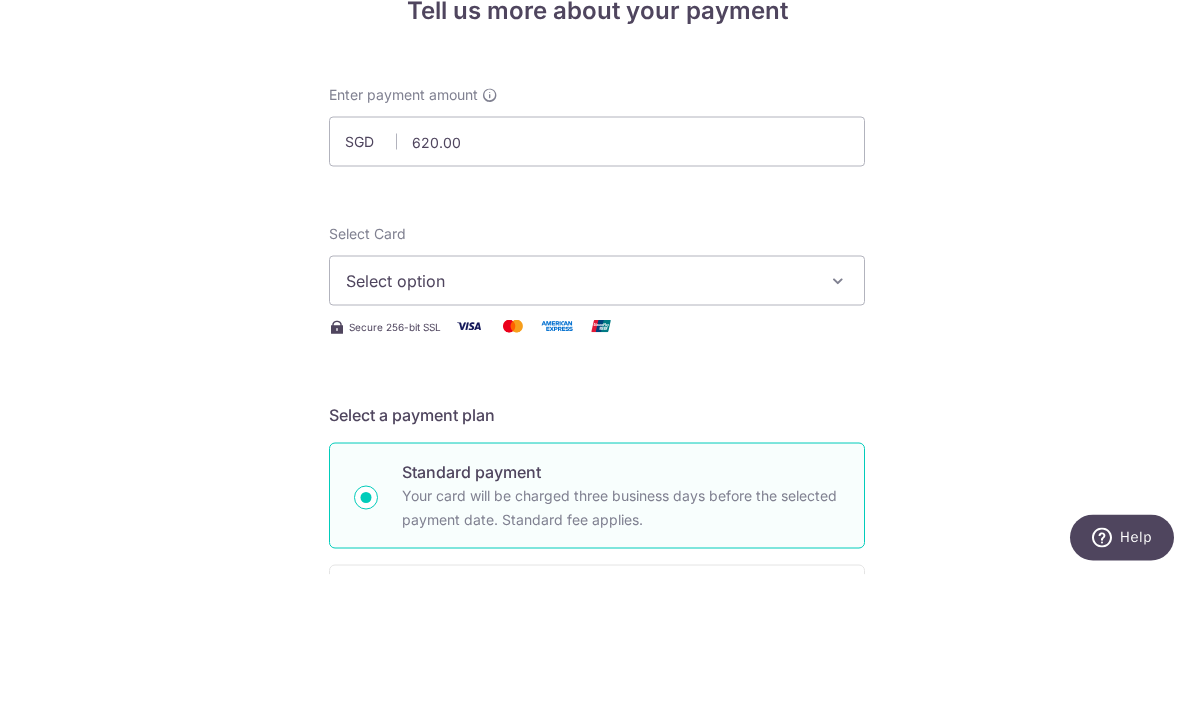 scroll, scrollTop: 64, scrollLeft: 0, axis: vertical 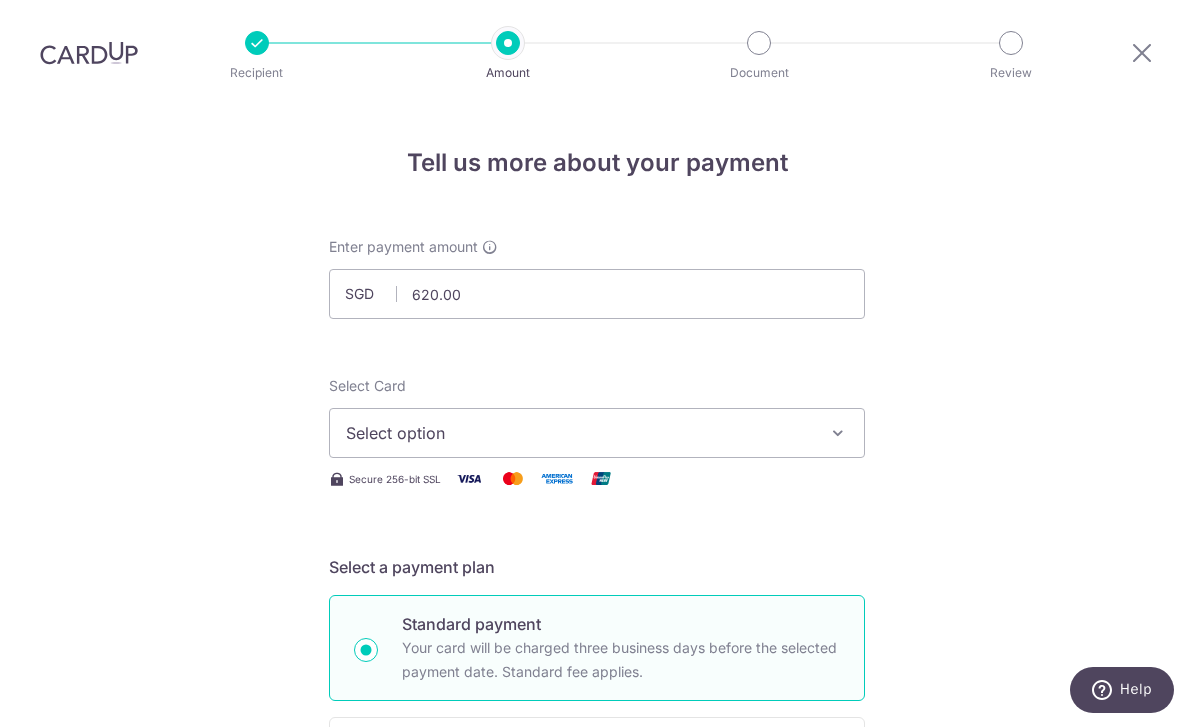 click on "Select option" at bounding box center (579, 433) 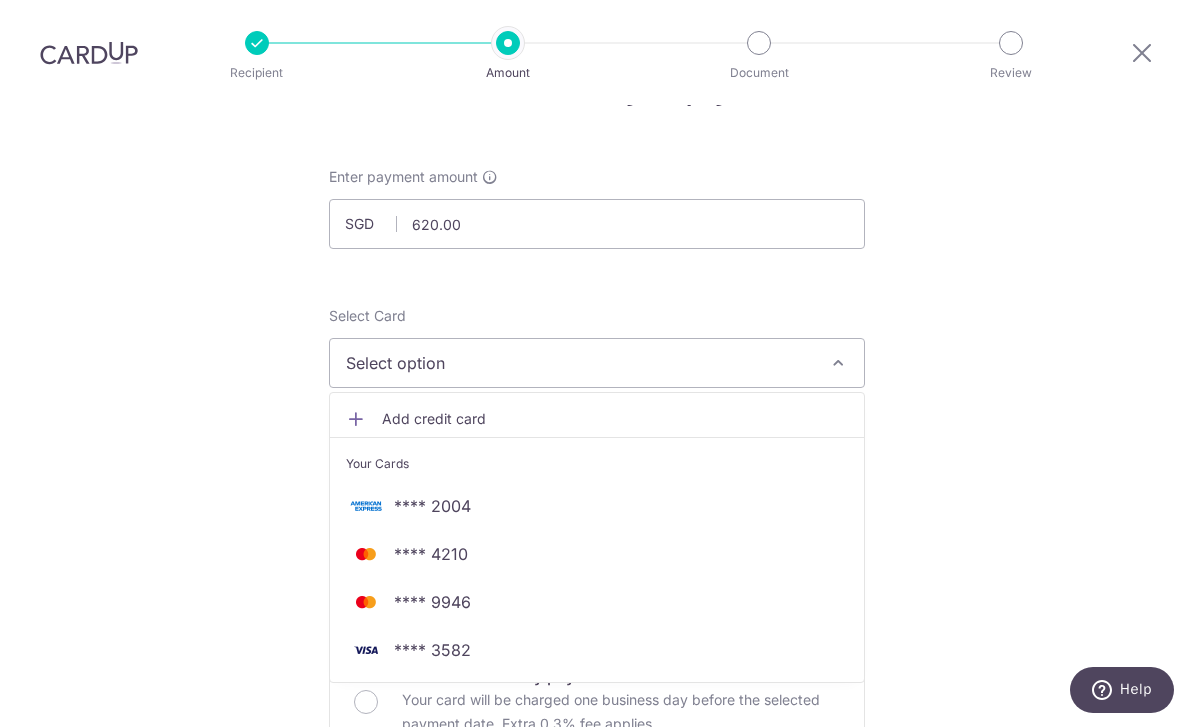 scroll, scrollTop: 64, scrollLeft: 0, axis: vertical 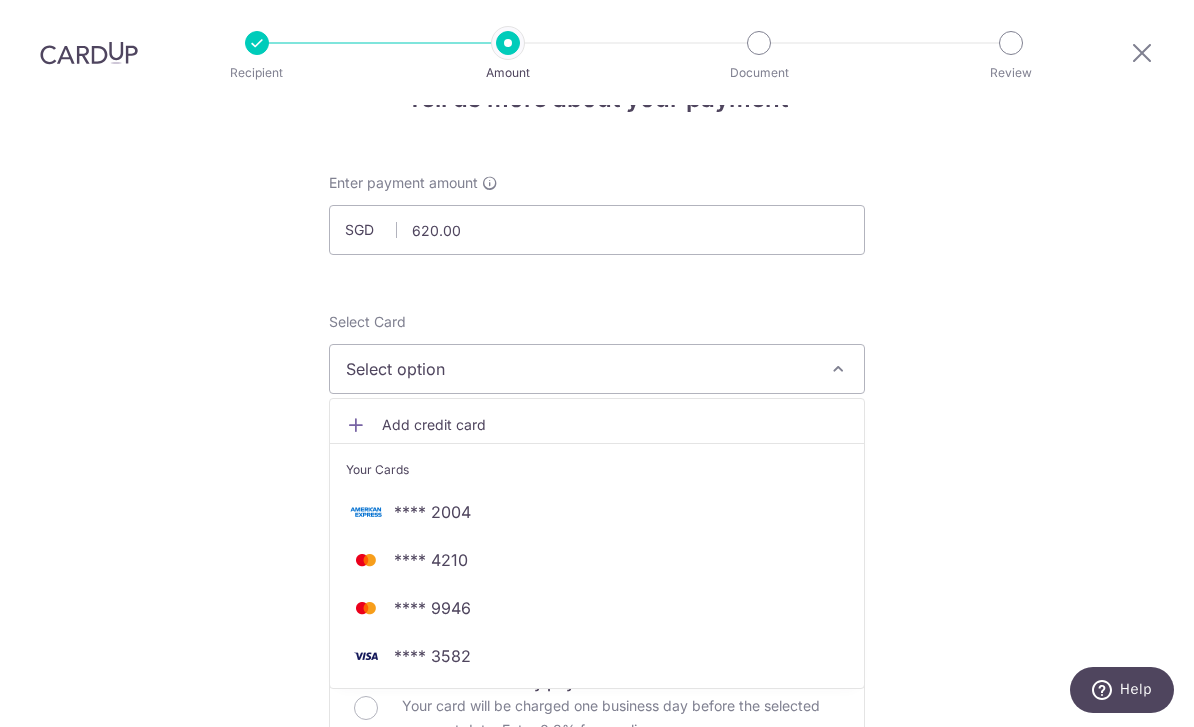 click on "**** 9946" at bounding box center [597, 608] 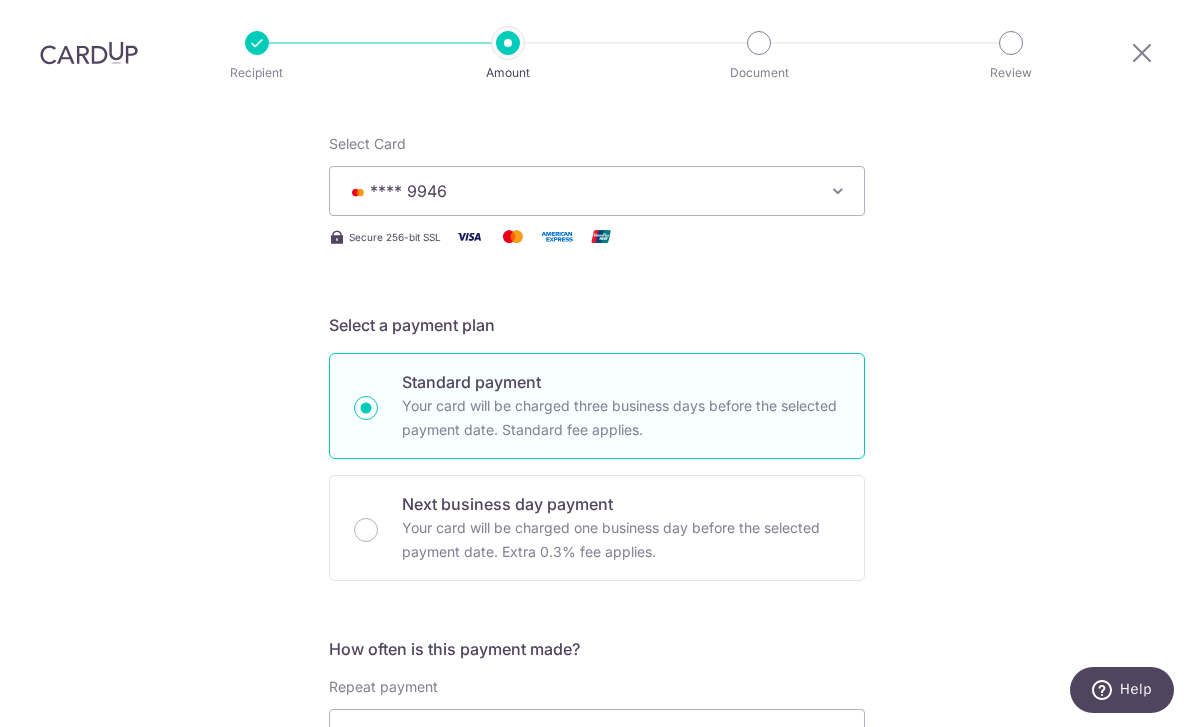 click on "Your card will be charged one business day before the selected payment date. Extra 0.3% fee applies." at bounding box center [621, 540] 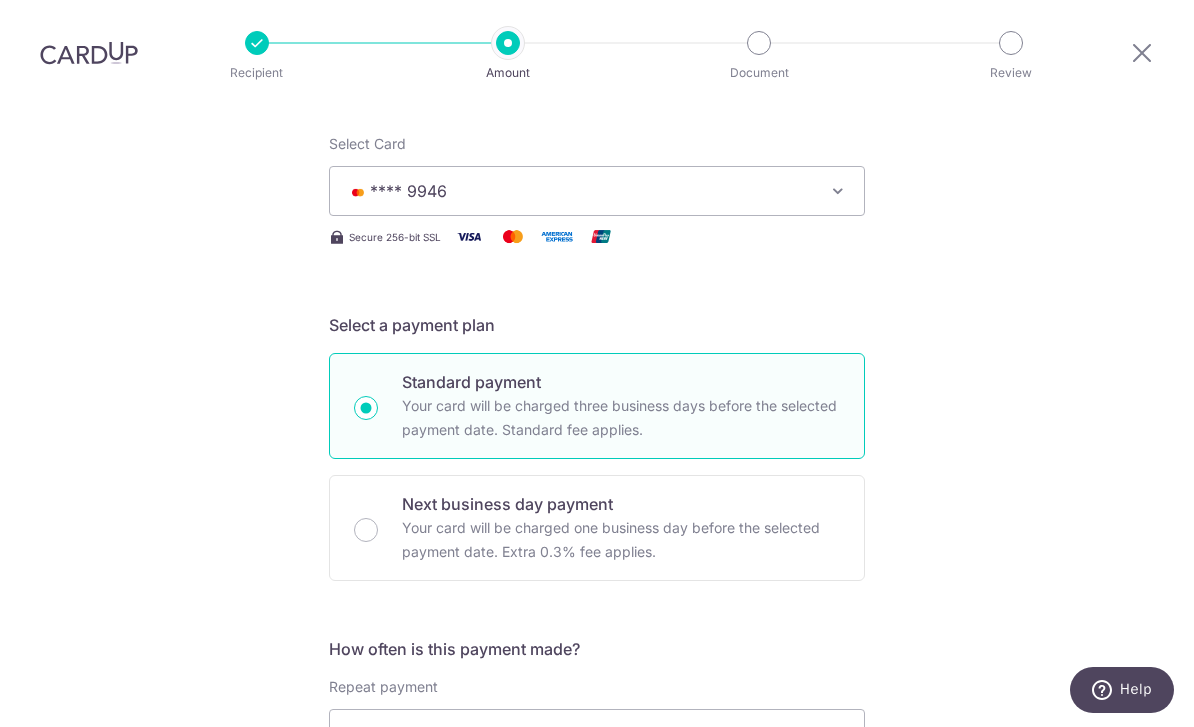 click on "Next business day payment
Your card will be charged one business day before the selected payment date. Extra 0.3% fee applies." at bounding box center [366, 530] 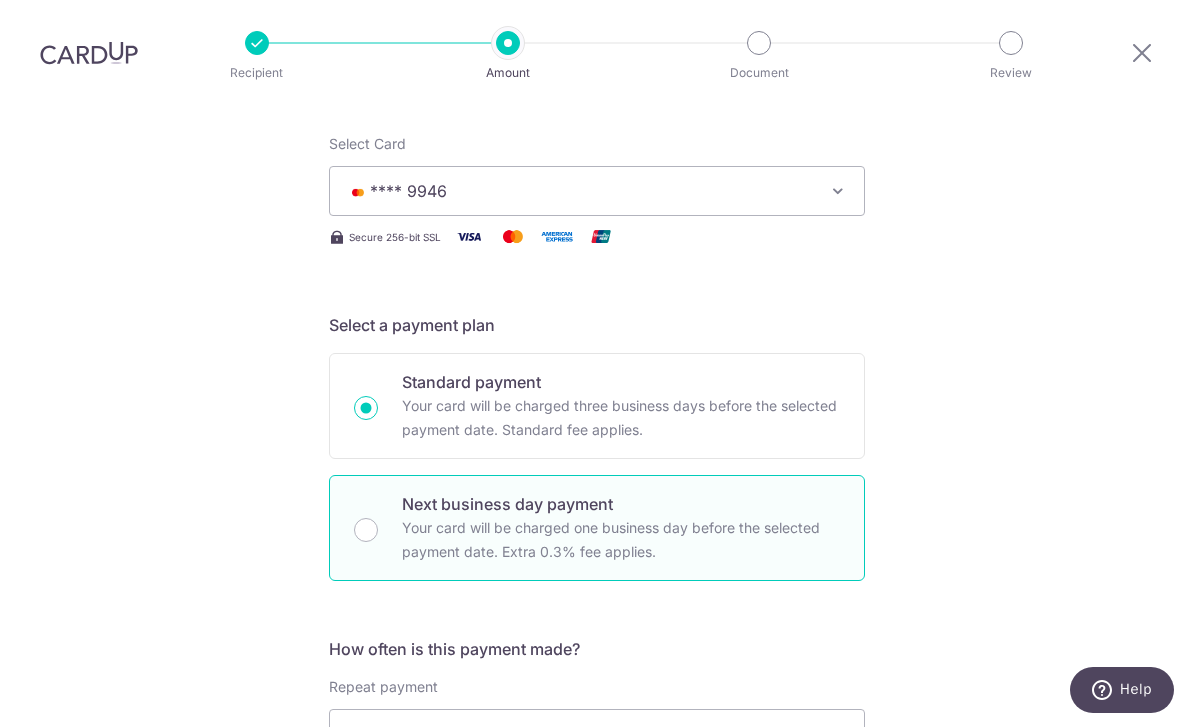 radio on "false" 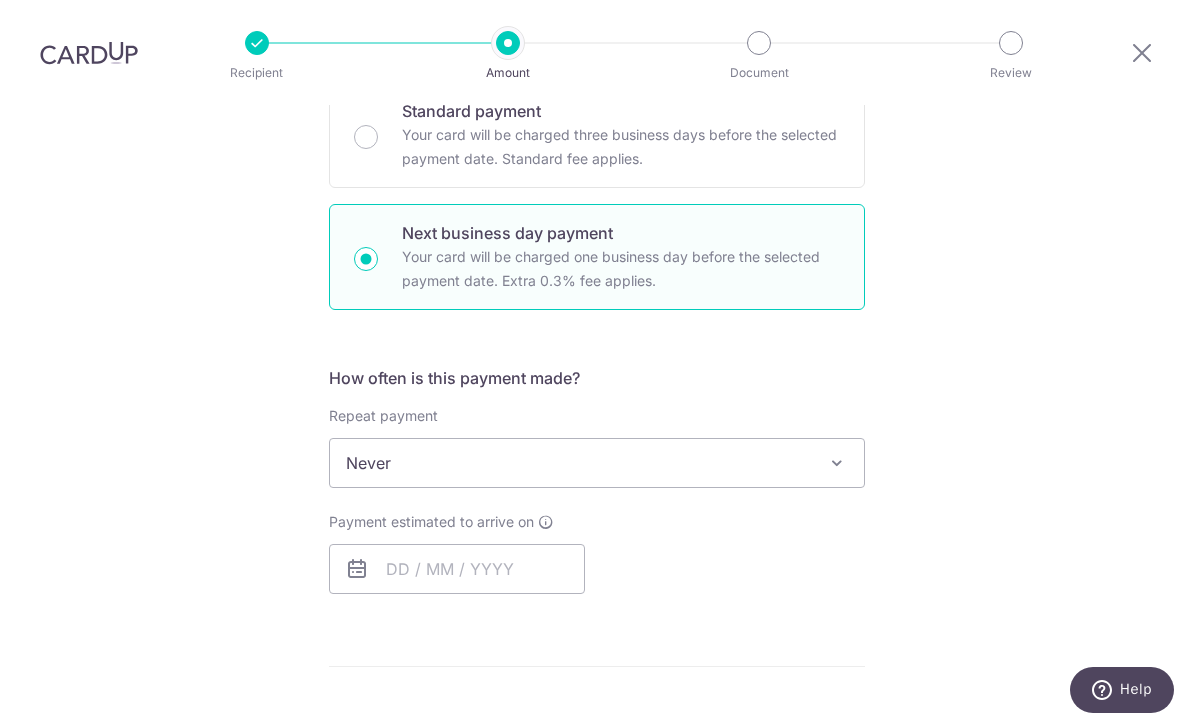 scroll, scrollTop: 509, scrollLeft: 0, axis: vertical 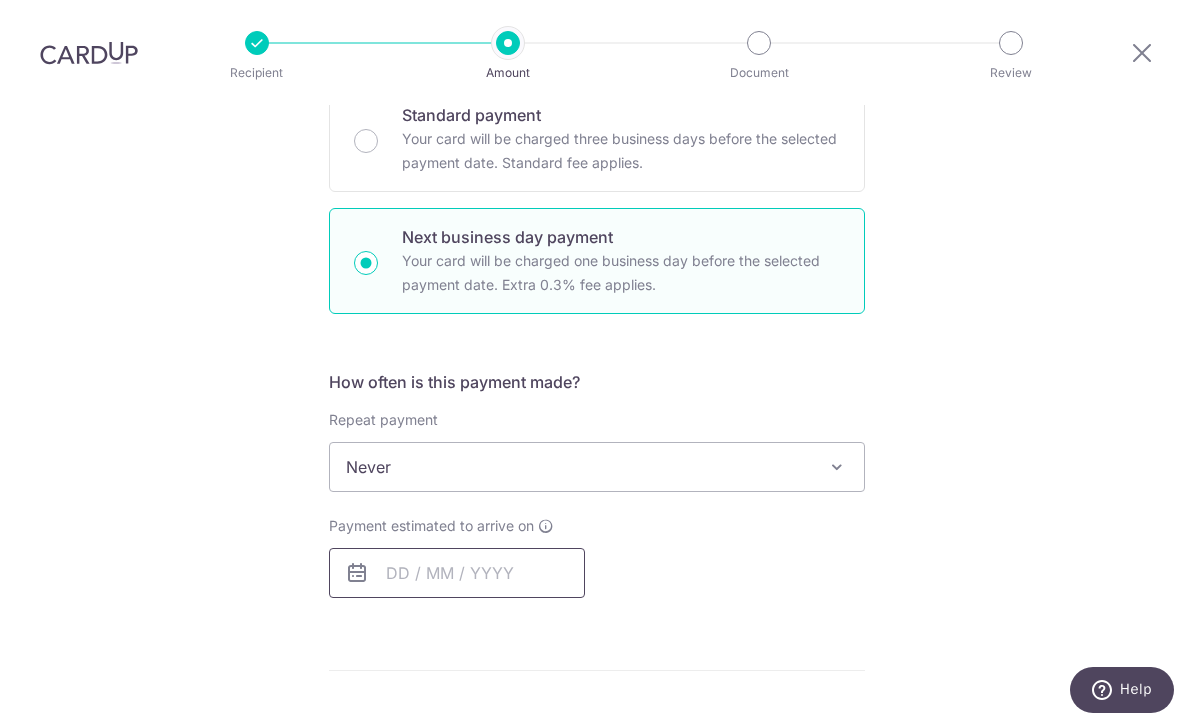 click at bounding box center [457, 573] 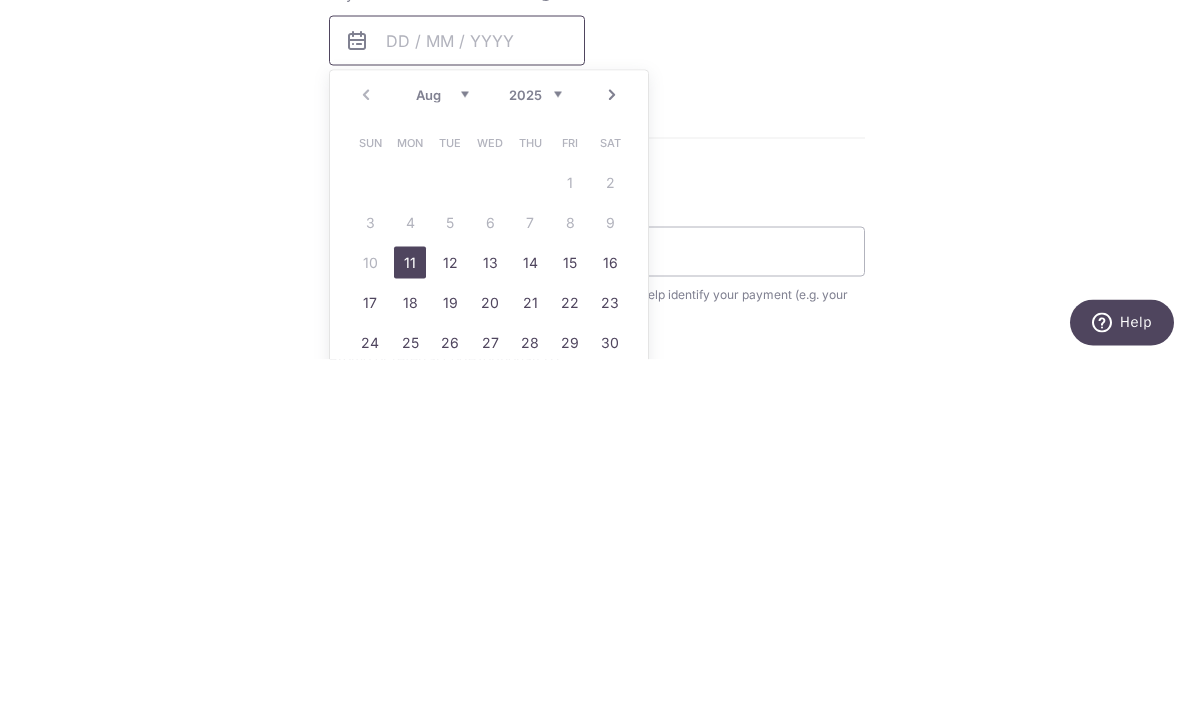 scroll, scrollTop: 672, scrollLeft: 0, axis: vertical 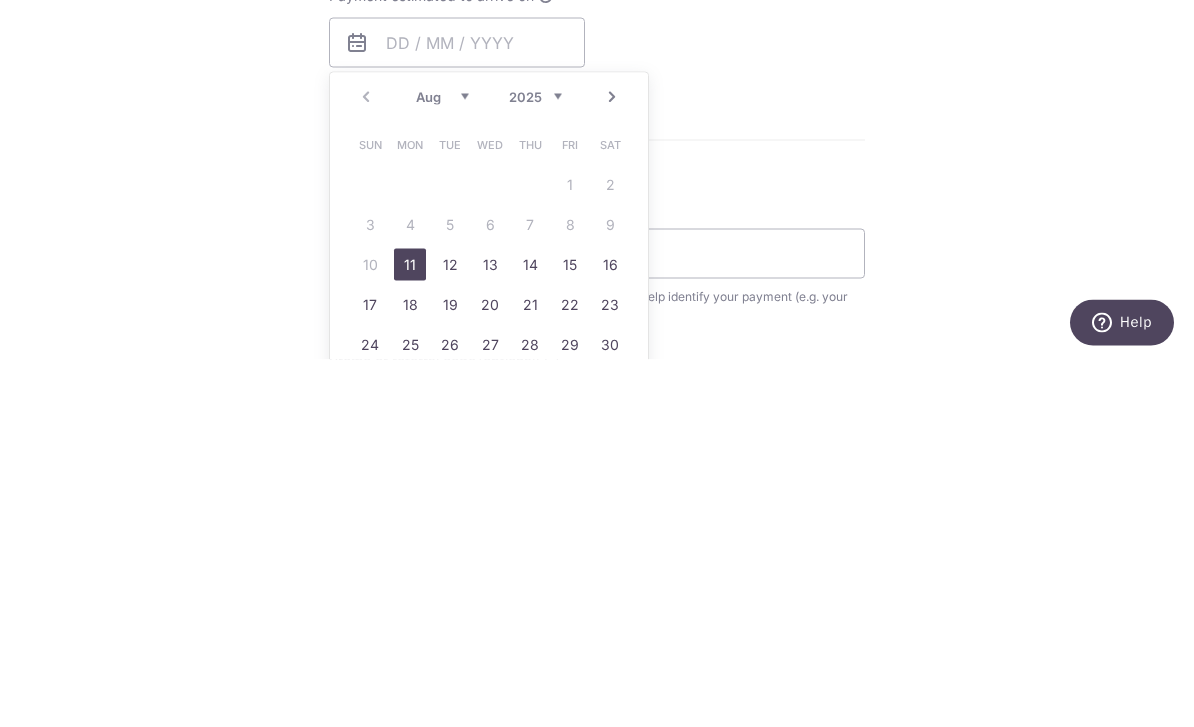 click on "11" at bounding box center (410, 632) 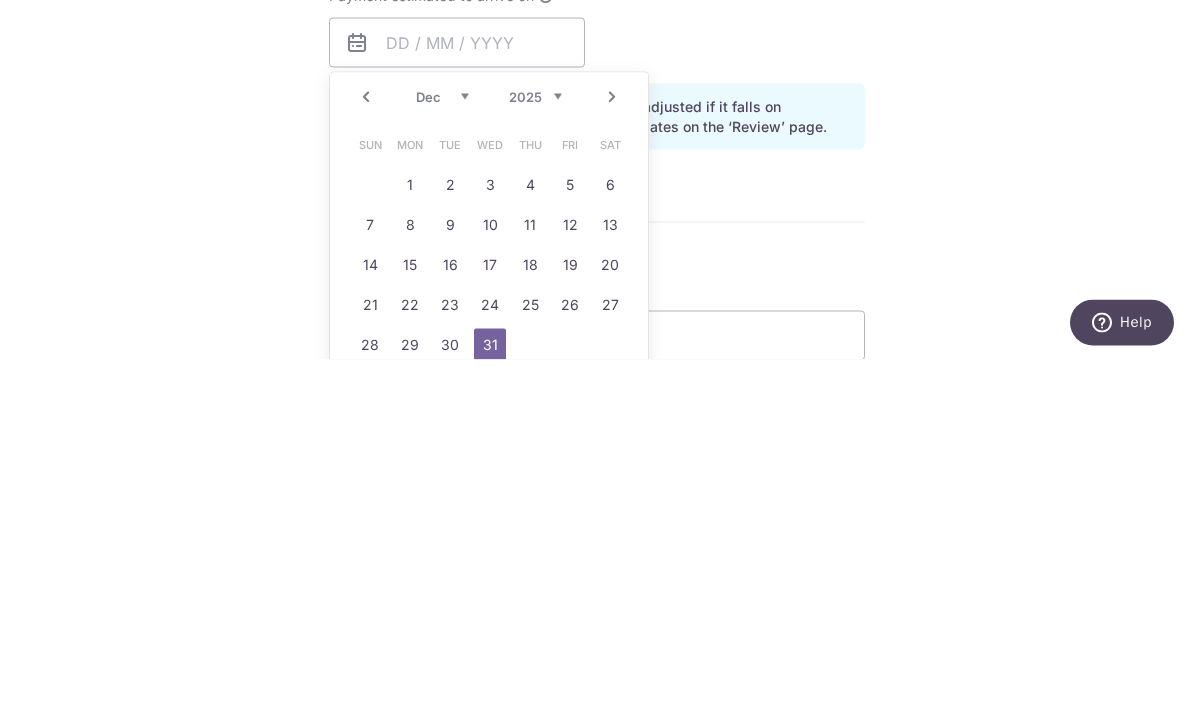 type on "11/08/2025" 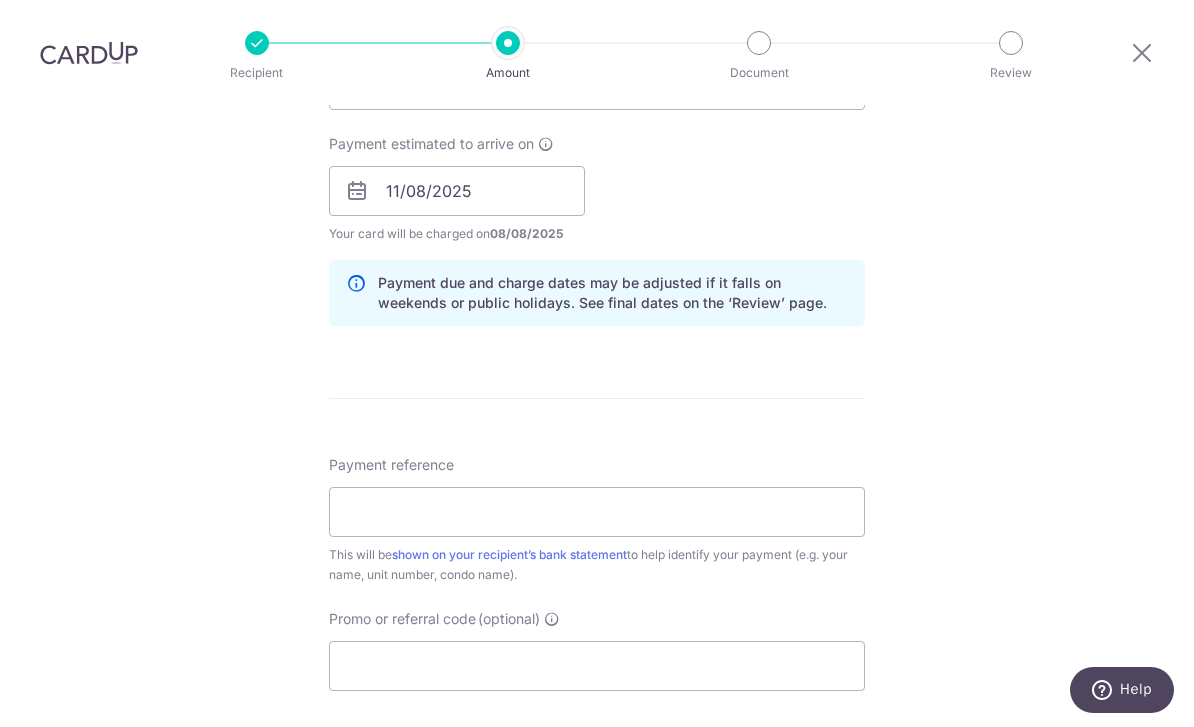 scroll, scrollTop: 890, scrollLeft: 0, axis: vertical 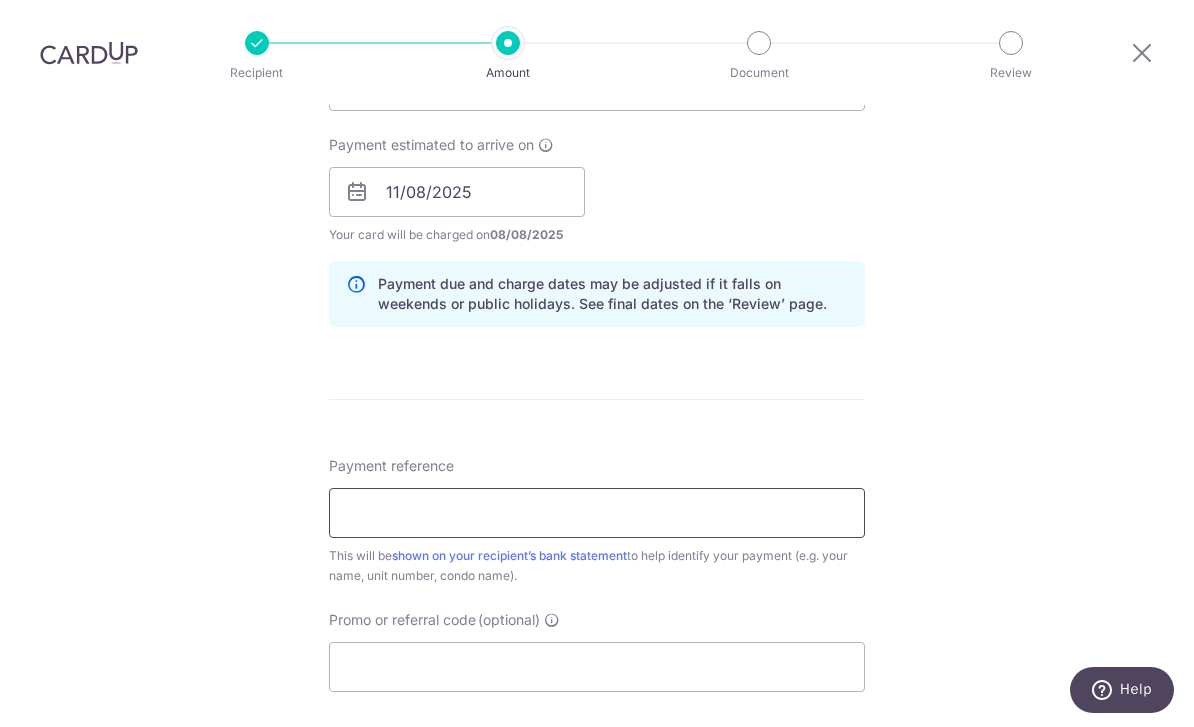click on "Payment reference" at bounding box center (597, 513) 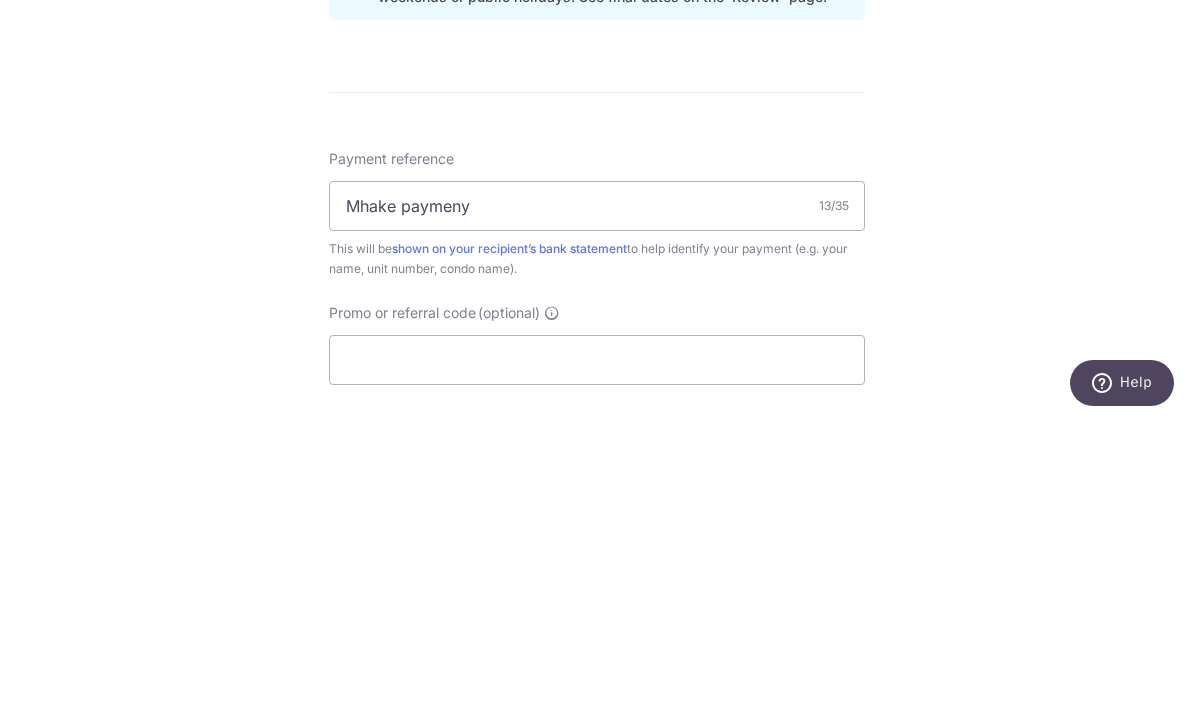 click on "Tell us more about your payment
Enter payment amount
SGD
620.00
620.00
Select Card
**** 9946
Add credit card
Your Cards
**** 2004
**** 4210
**** 9946
**** 3582
Secure 256-bit SSL
Text
New card details
Card" at bounding box center (597, 209) 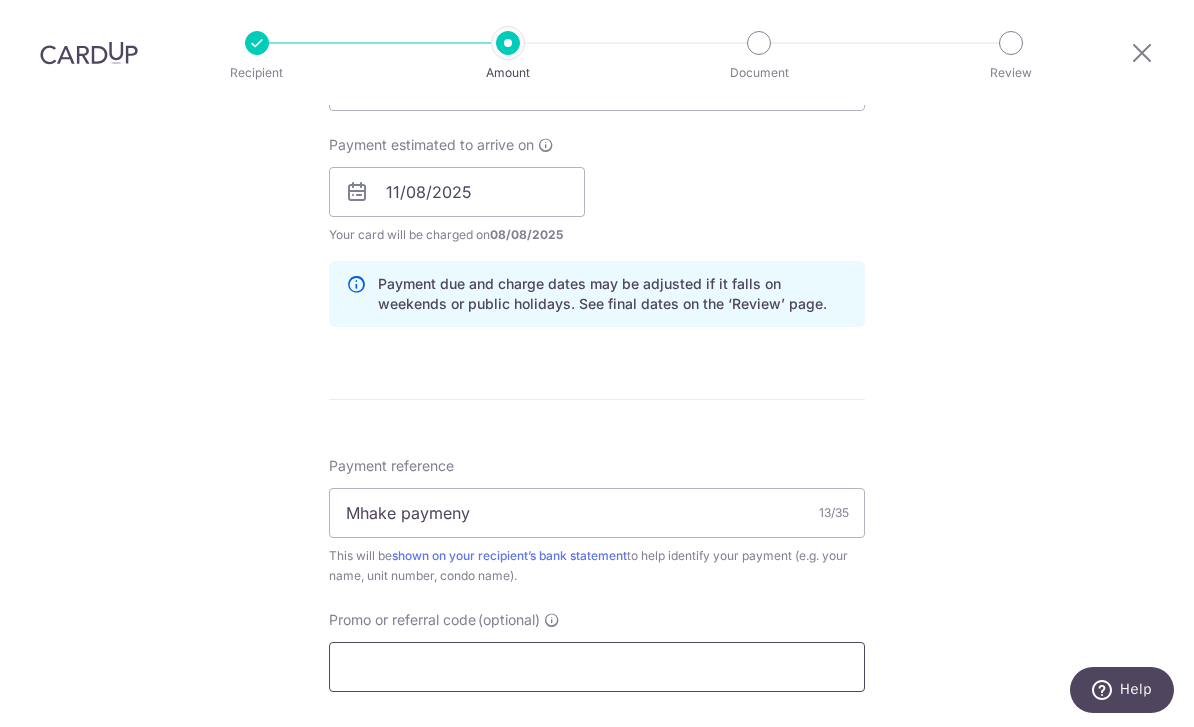 click on "Promo or referral code
(optional)" at bounding box center (597, 667) 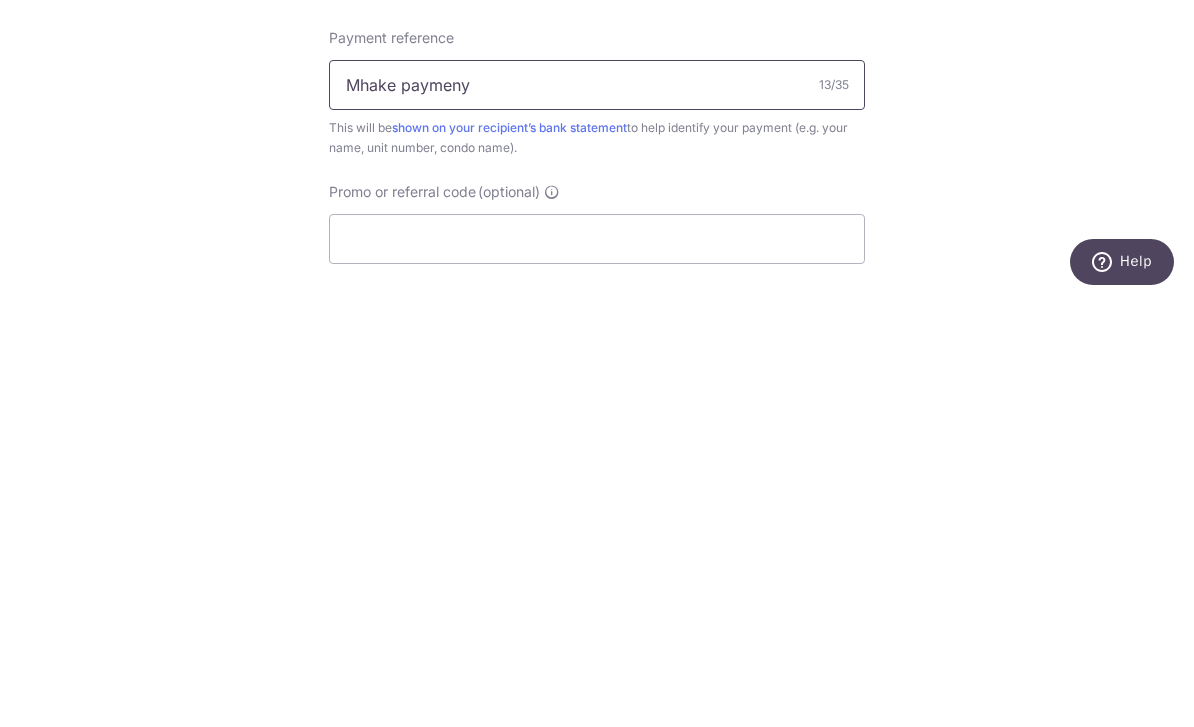 click on "Mhake paymeny" at bounding box center (597, 513) 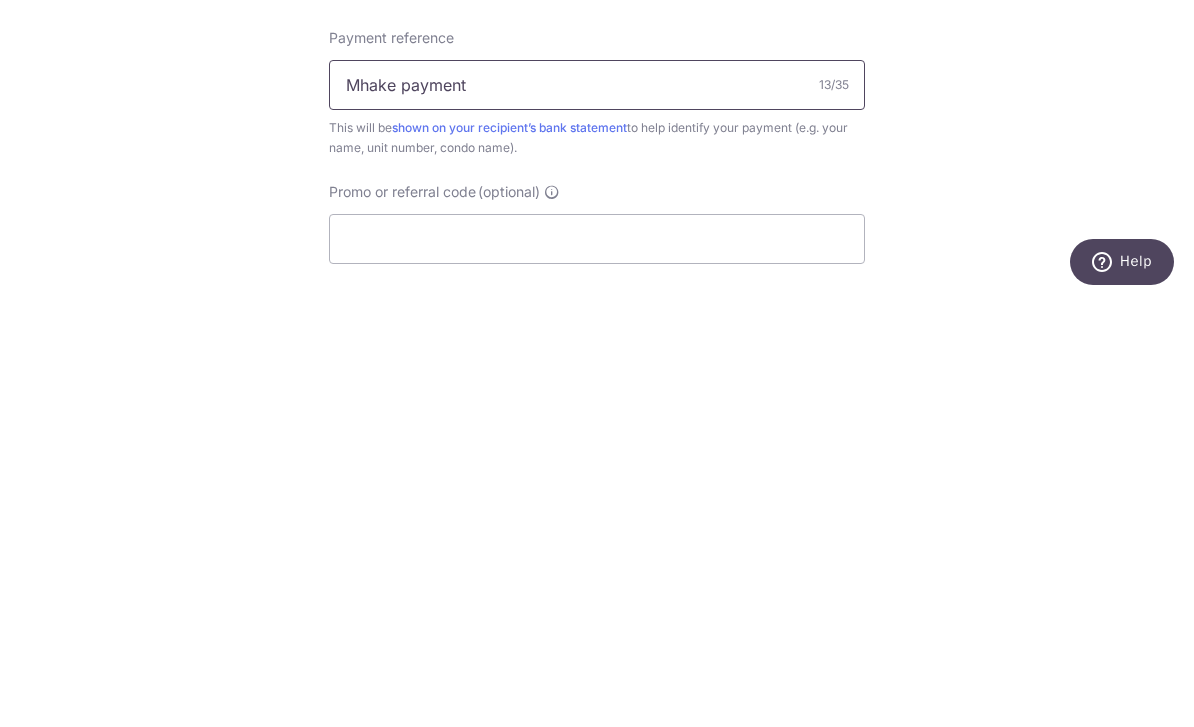 type on "Mhake payment" 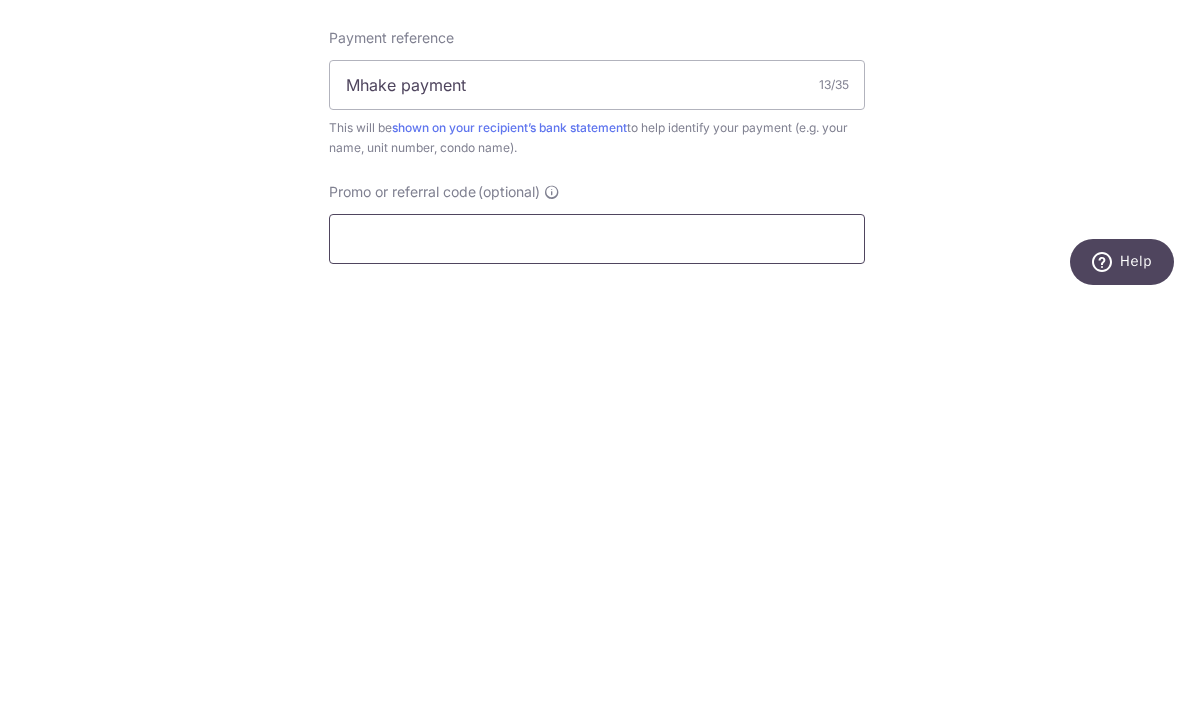 click on "Promo or referral code
(optional)" at bounding box center [597, 667] 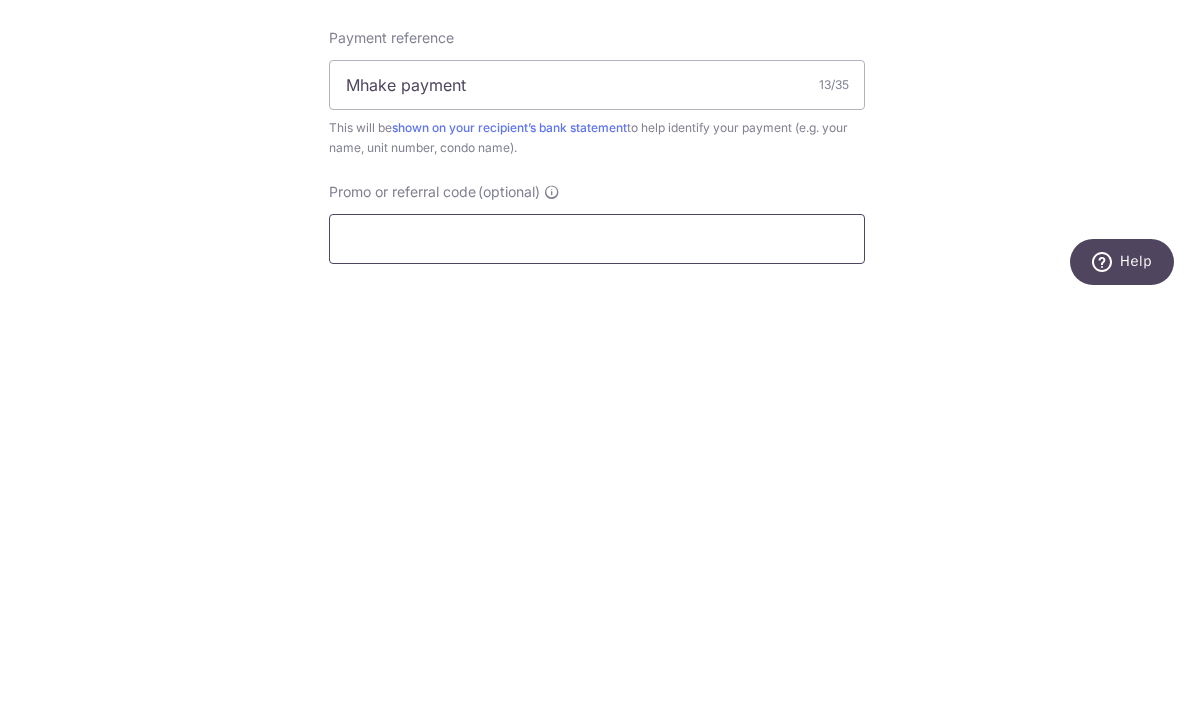paste on "SAVERENT179" 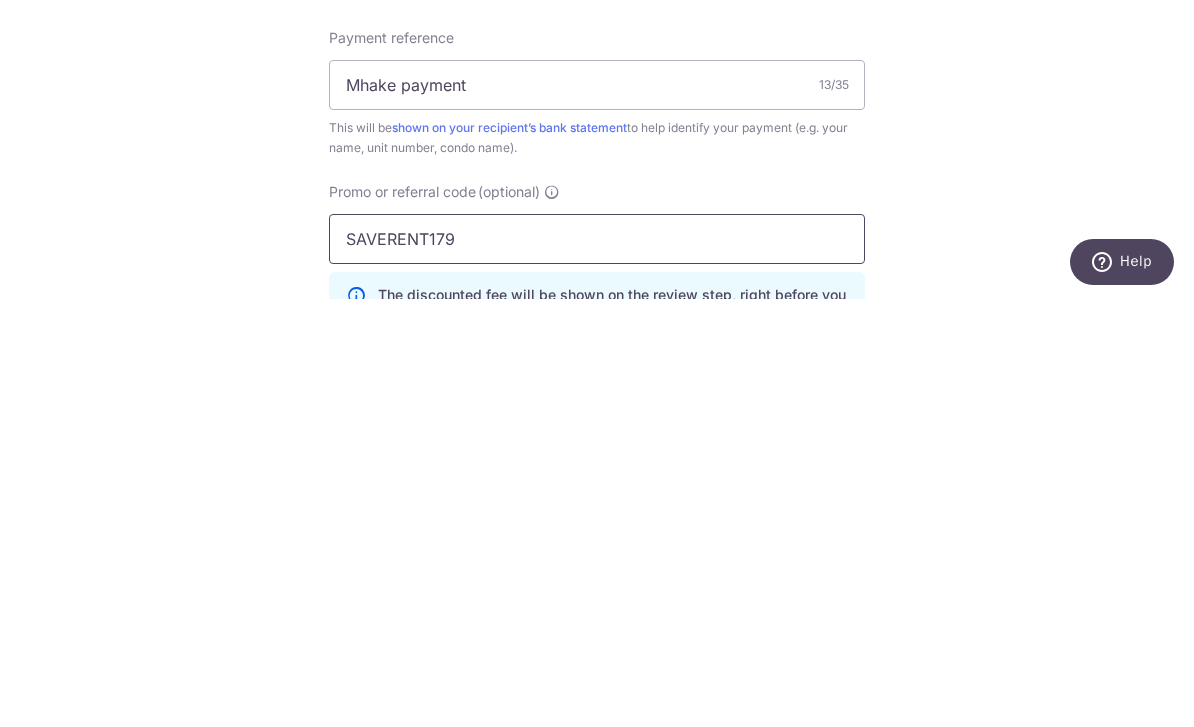 type on "SAVERENT179" 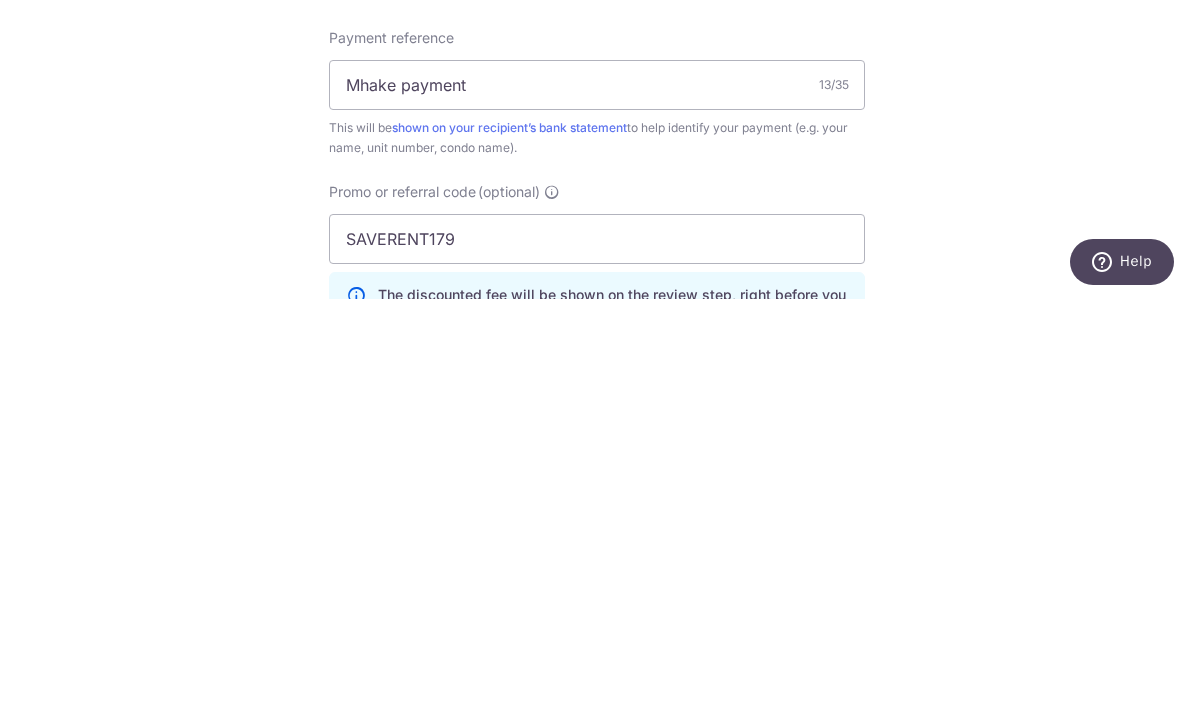 click on "Tell us more about your payment
Enter payment amount
SGD
620.00
620.00
Select Card
**** 9946
Add credit card
Your Cards
**** 2004
**** 4210
**** 9946
**** 3582
Secure 256-bit SSL
Text
New card details
Card" at bounding box center [597, 254] 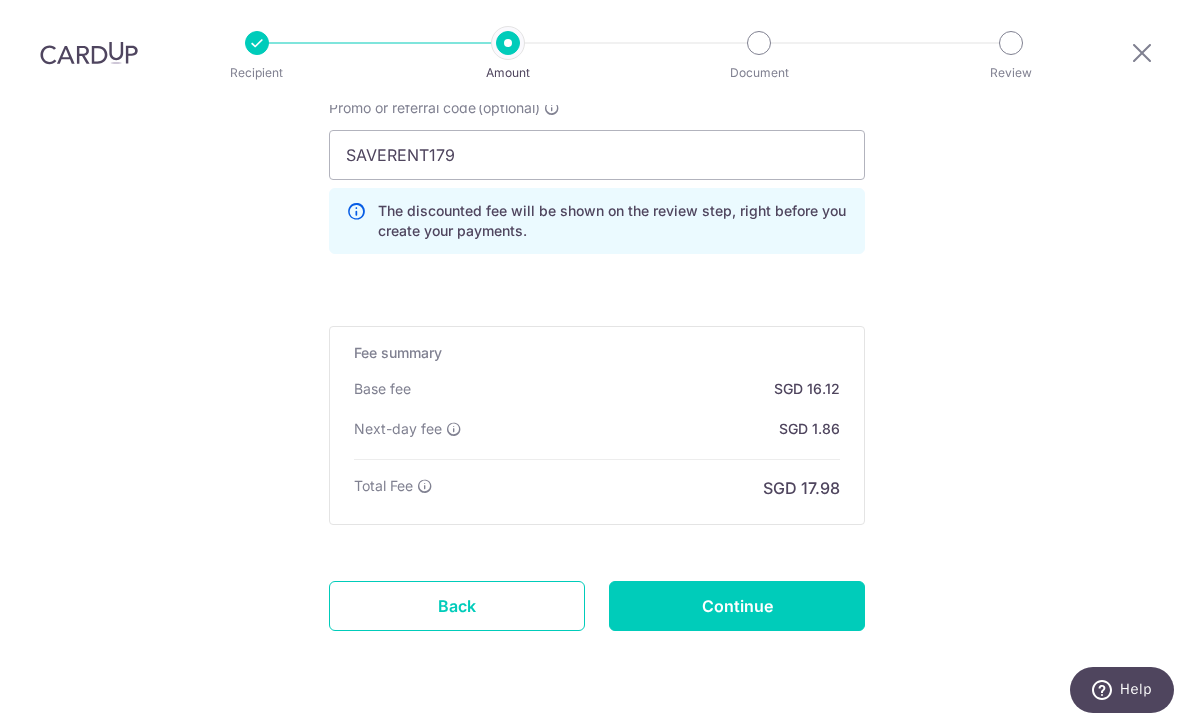 scroll, scrollTop: 1400, scrollLeft: 0, axis: vertical 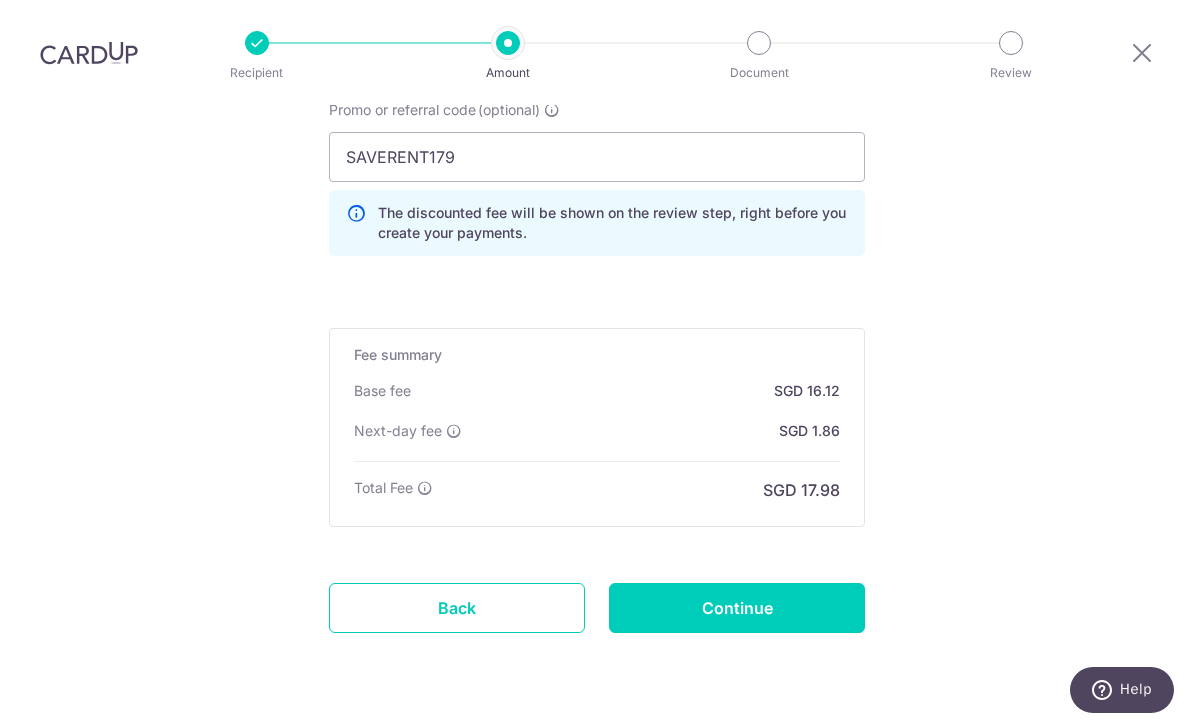 click on "Continue" at bounding box center [737, 608] 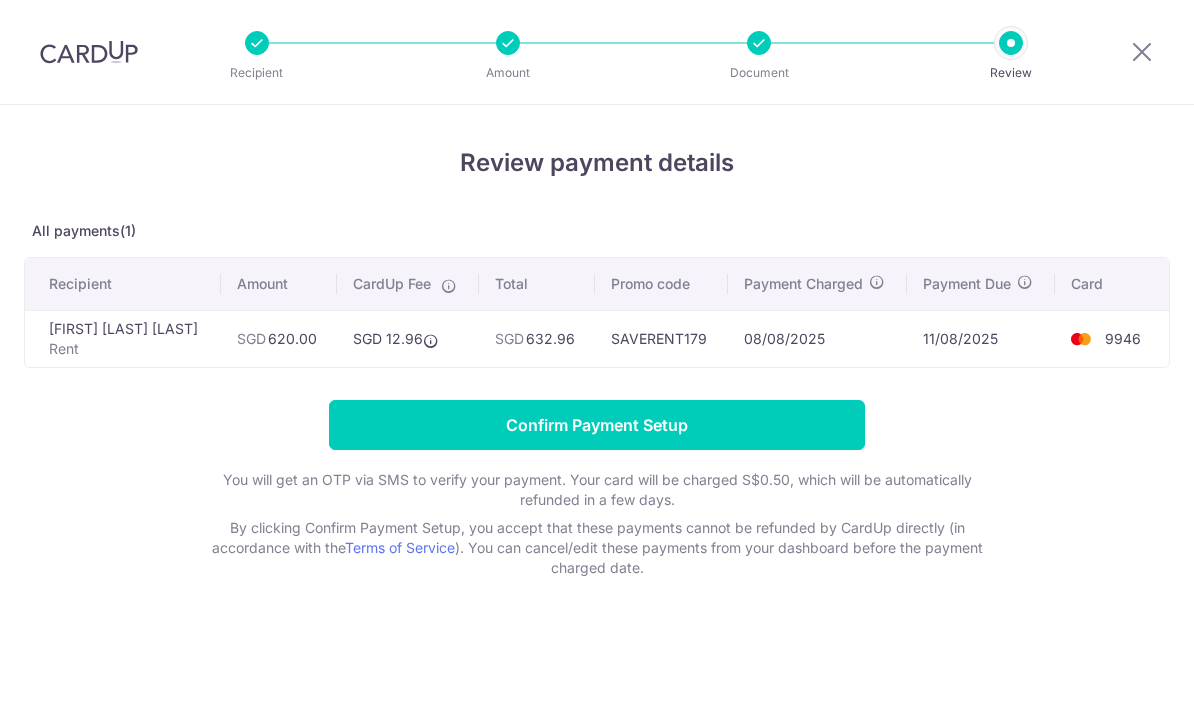scroll, scrollTop: 0, scrollLeft: 0, axis: both 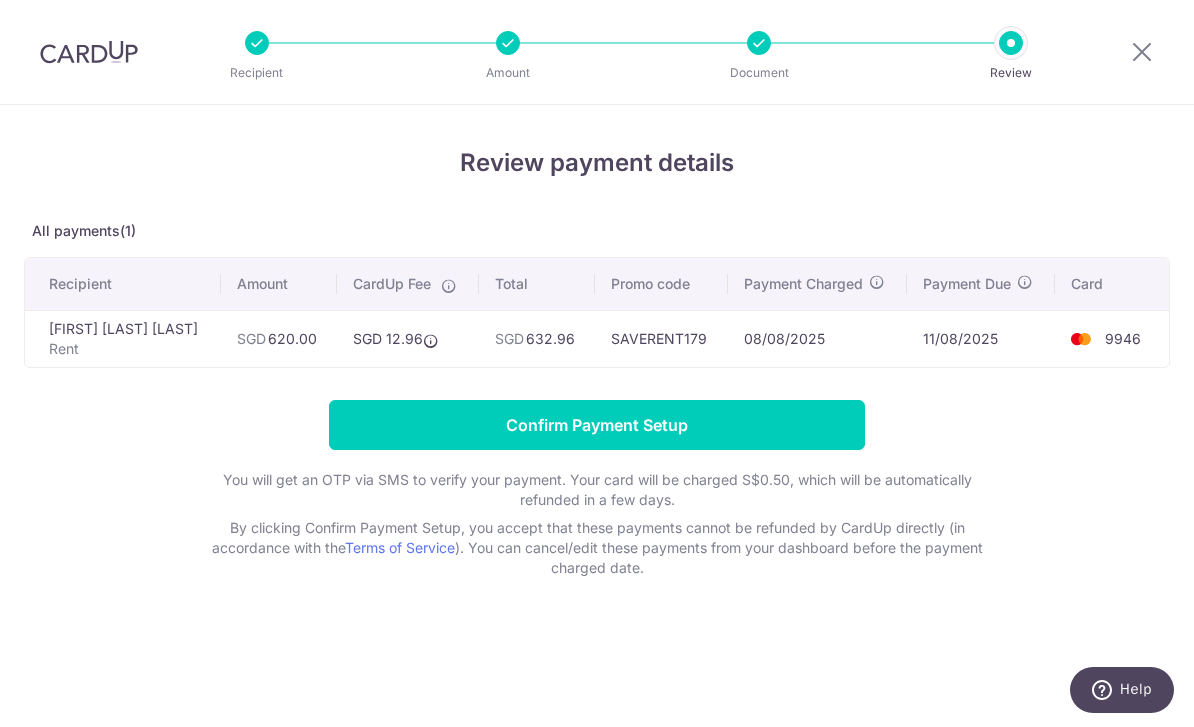 click on "Confirm Payment Setup" at bounding box center (597, 425) 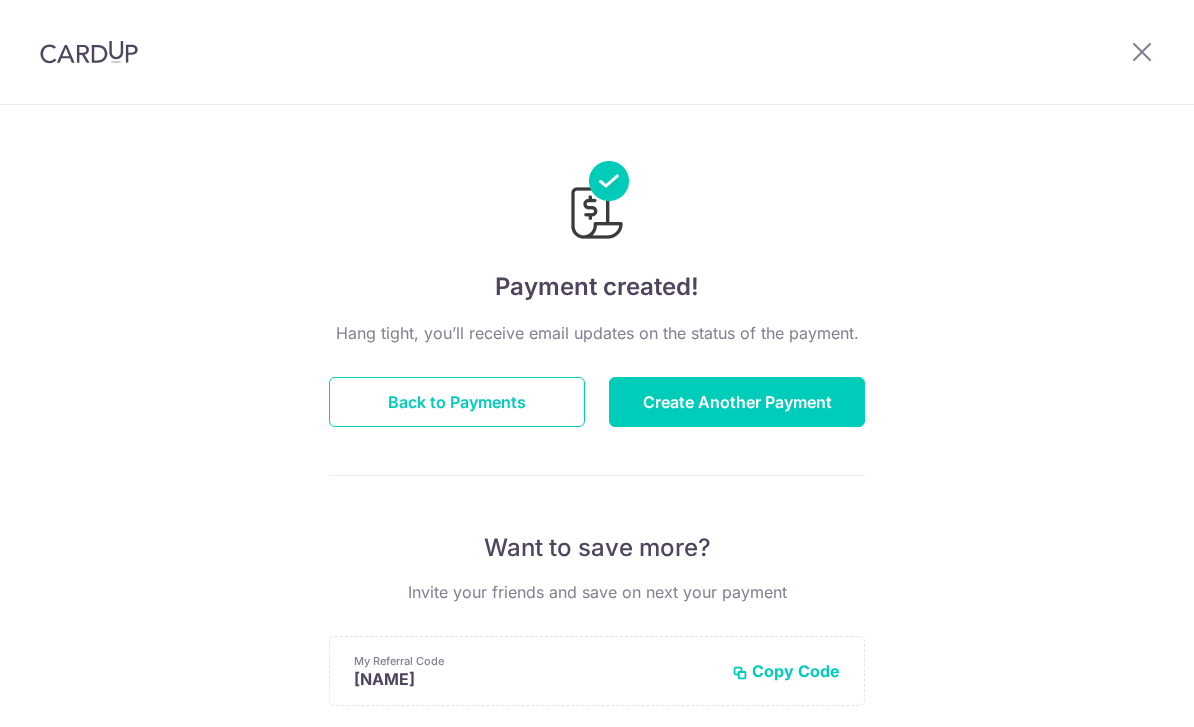 scroll, scrollTop: 0, scrollLeft: 0, axis: both 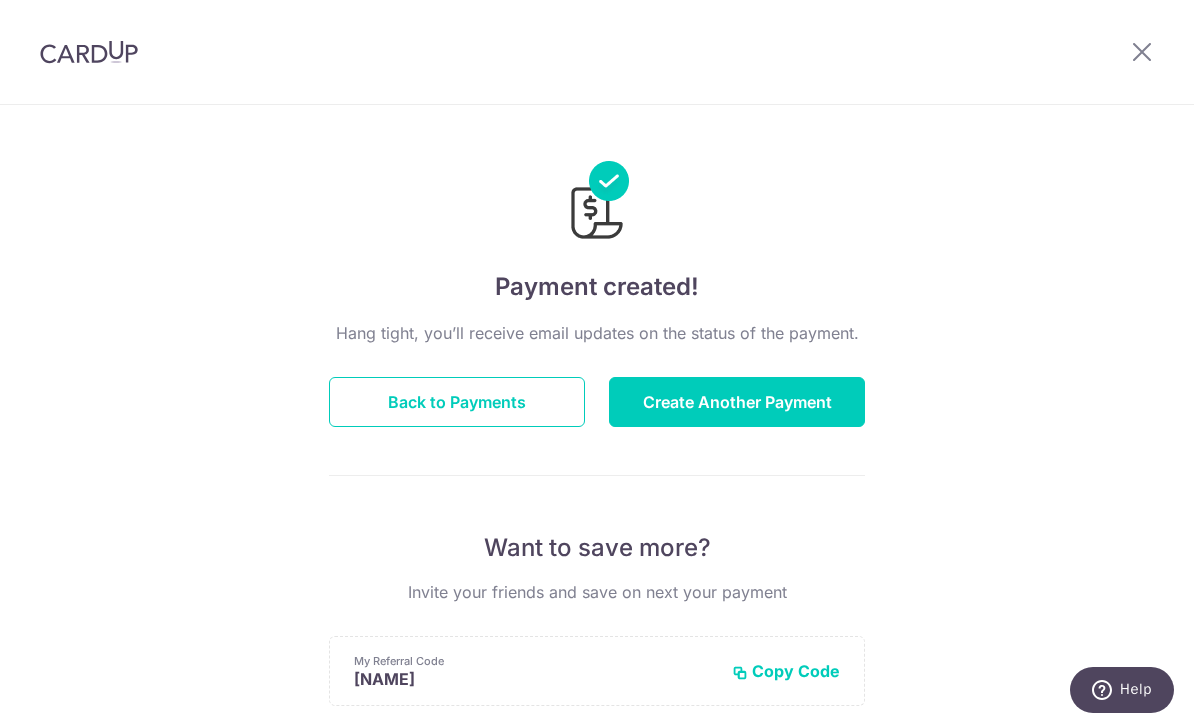 click on "Back to Payments" at bounding box center (457, 402) 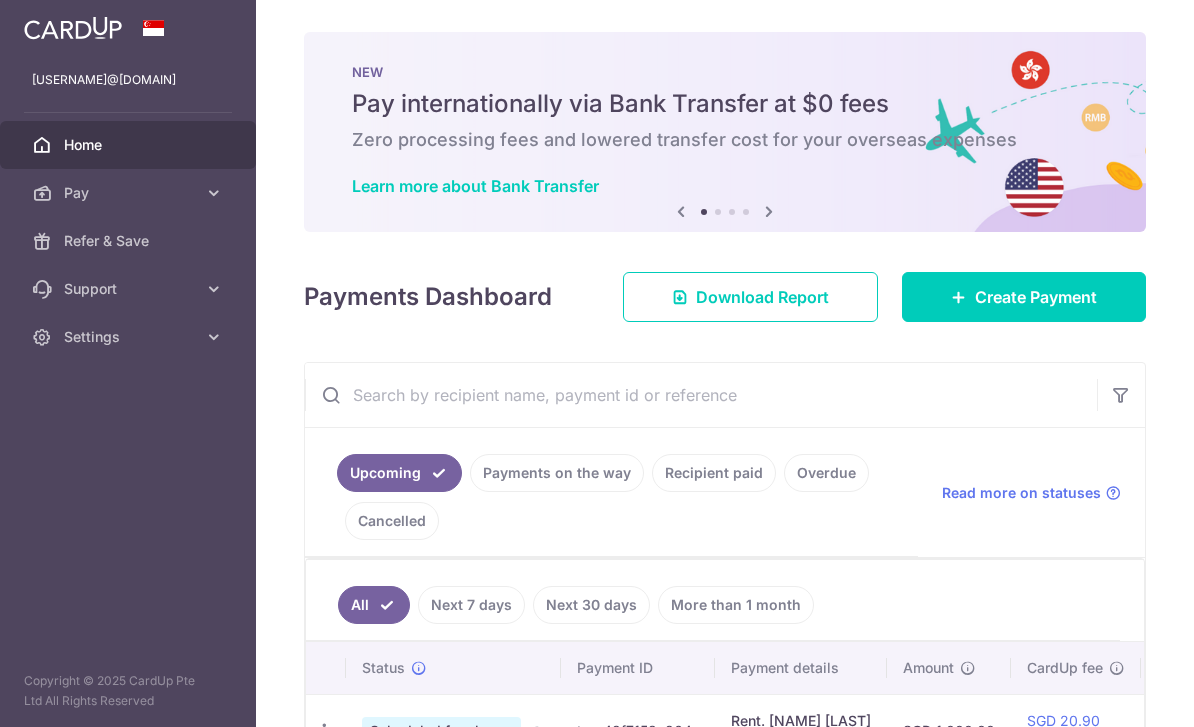 scroll, scrollTop: 0, scrollLeft: 0, axis: both 